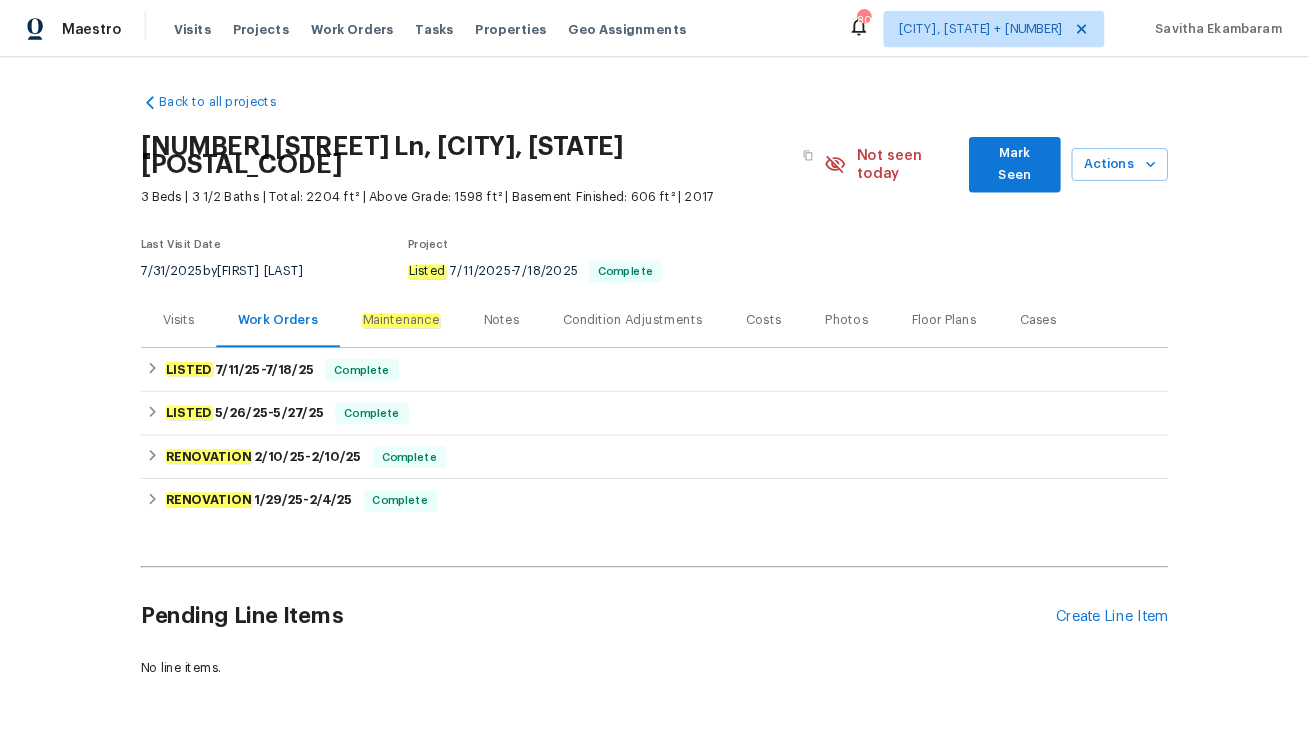 scroll, scrollTop: 0, scrollLeft: 0, axis: both 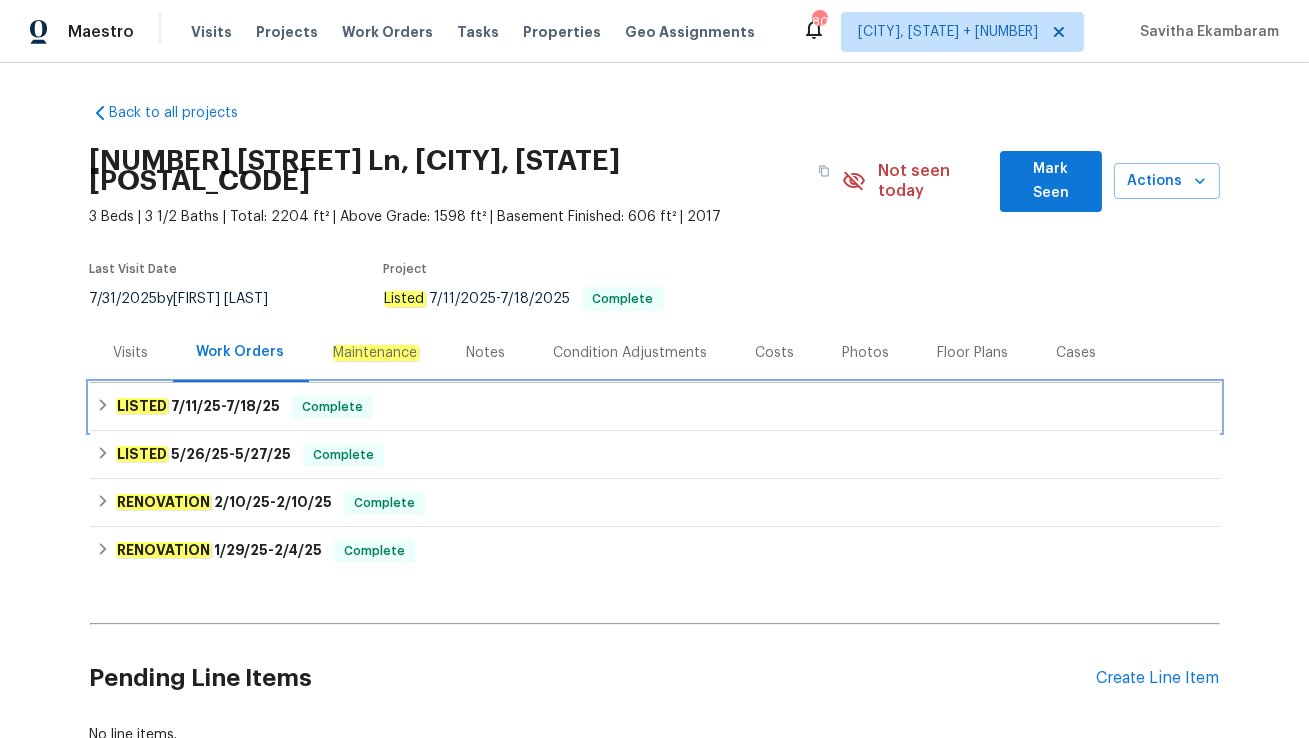 click on "LISTED [DATE] - [DATE] Complete" at bounding box center (655, 407) 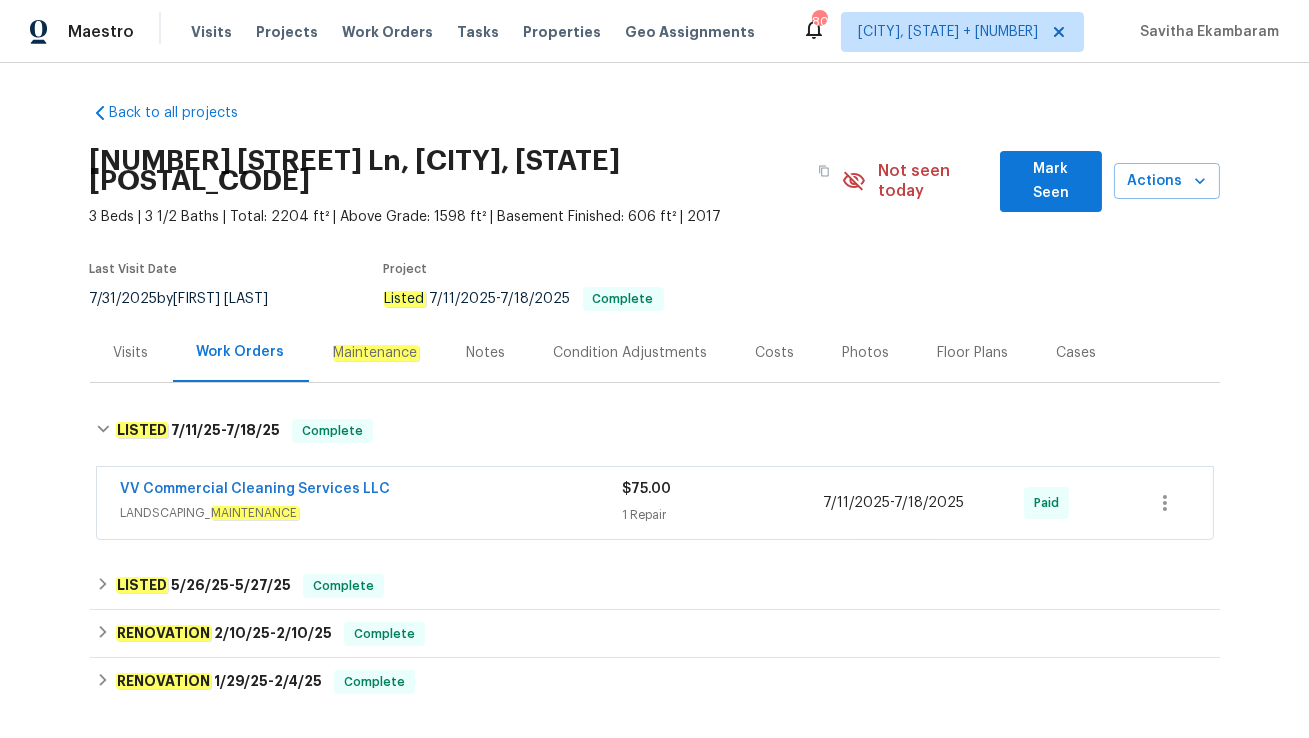 click on "LANDSCAPING_ MAINTENANCE" at bounding box center [372, 513] 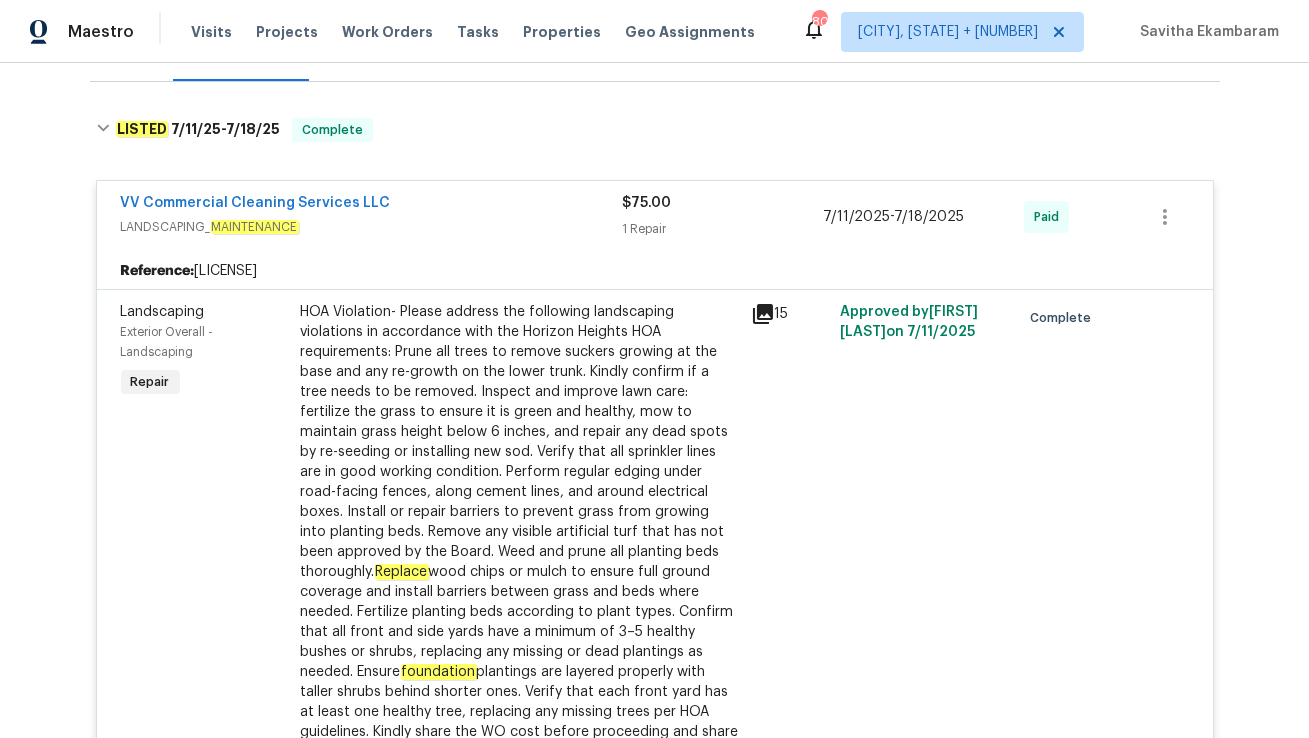 scroll, scrollTop: 300, scrollLeft: 0, axis: vertical 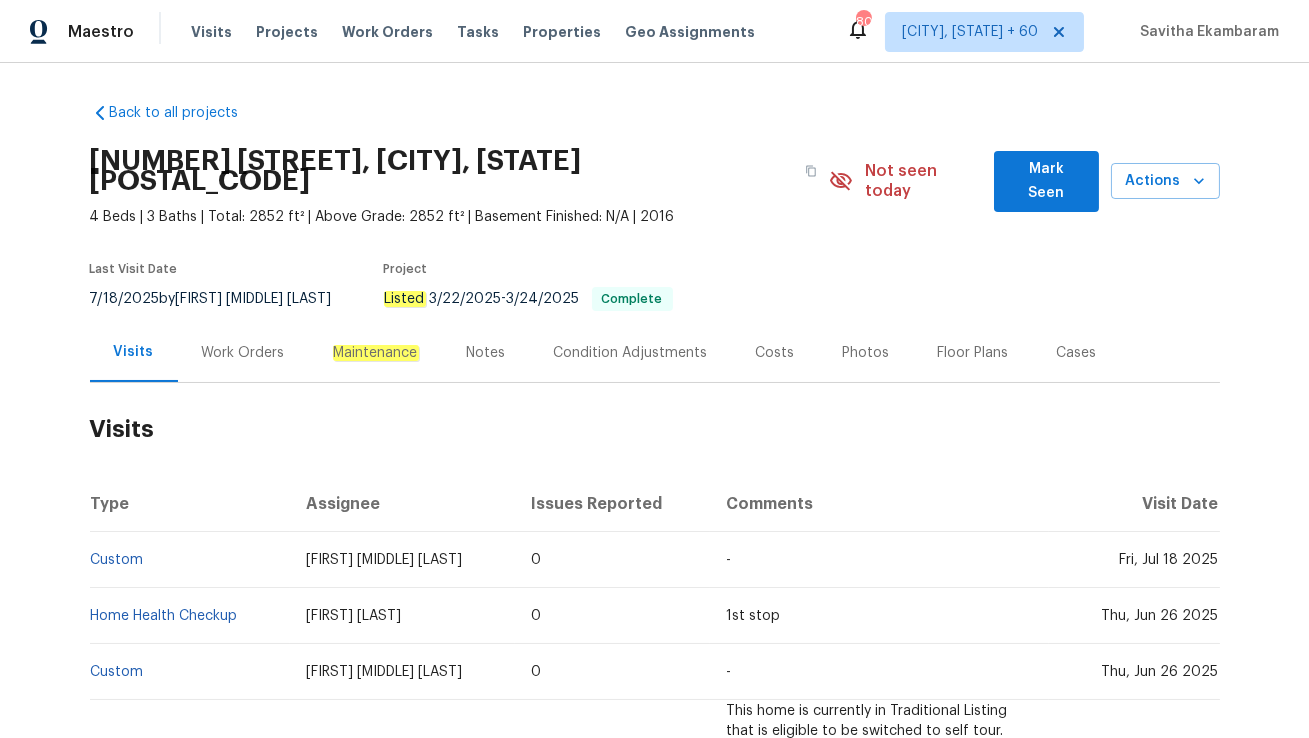 click on "Work Orders" at bounding box center [243, 352] 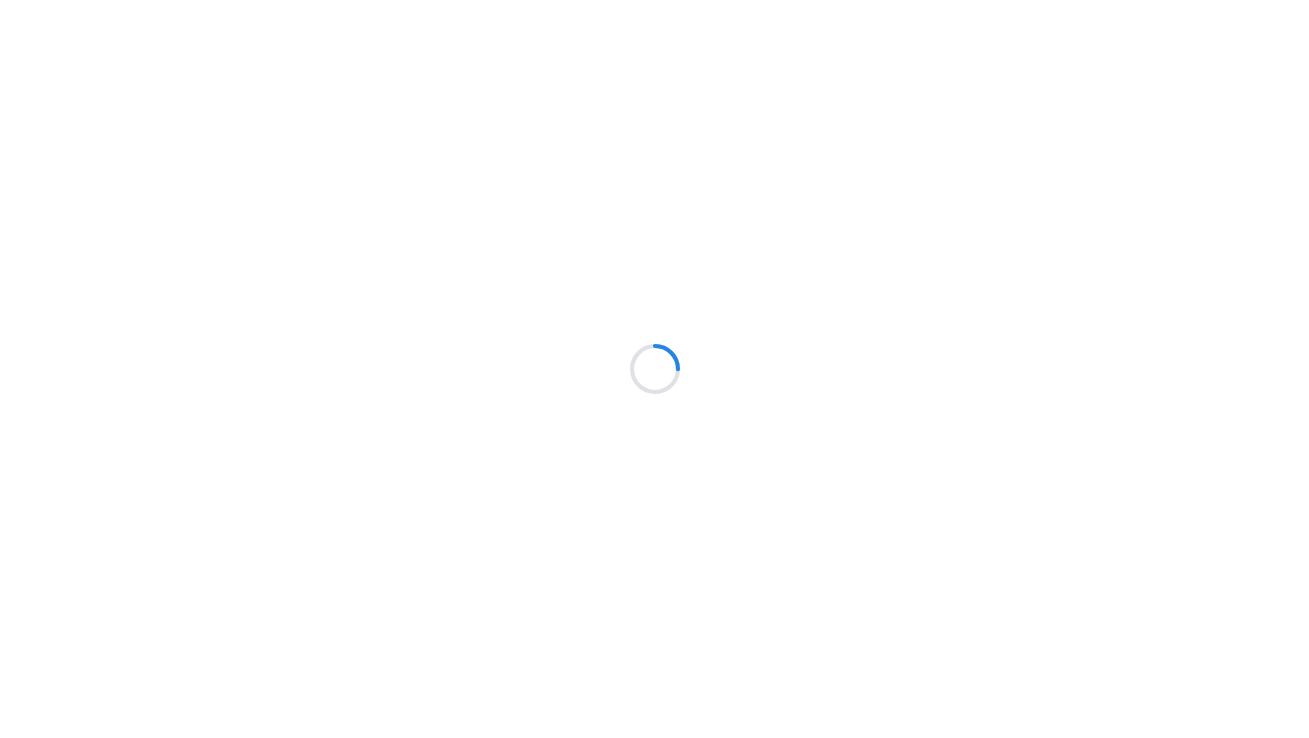 scroll, scrollTop: 0, scrollLeft: 0, axis: both 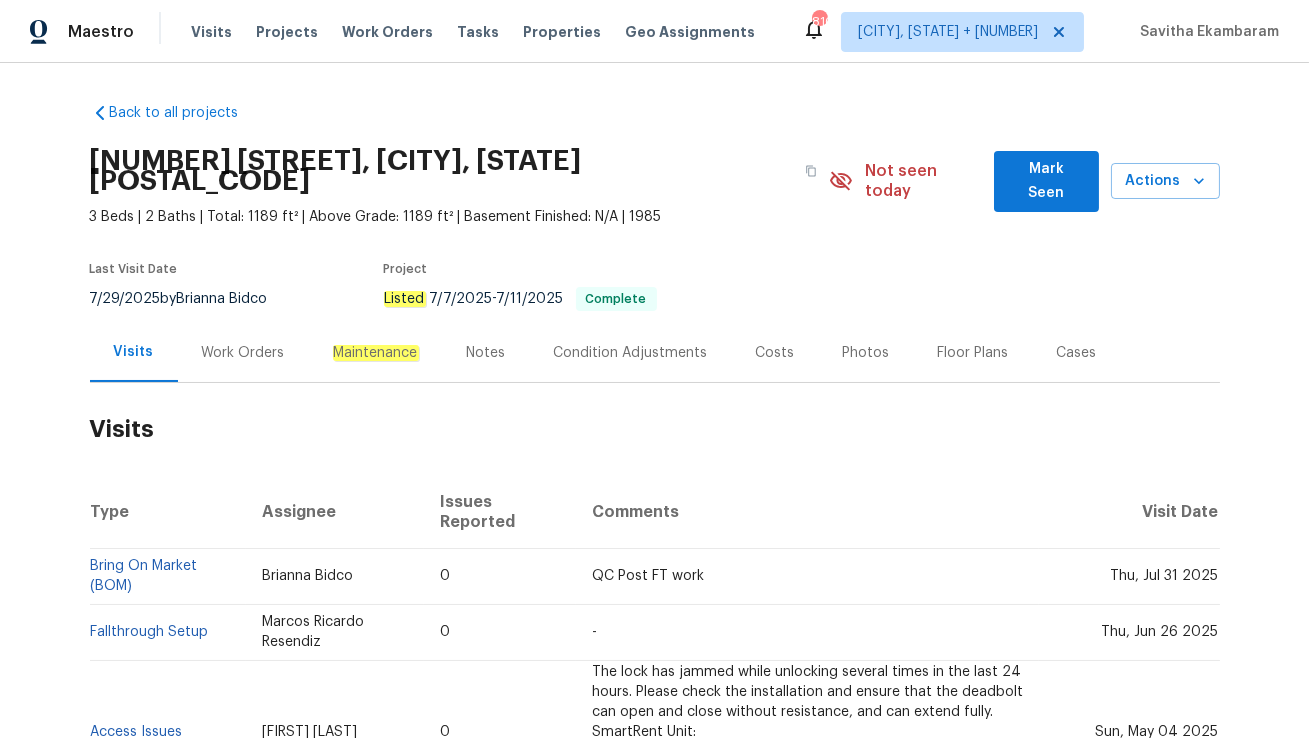 click on "Work Orders" at bounding box center (243, 352) 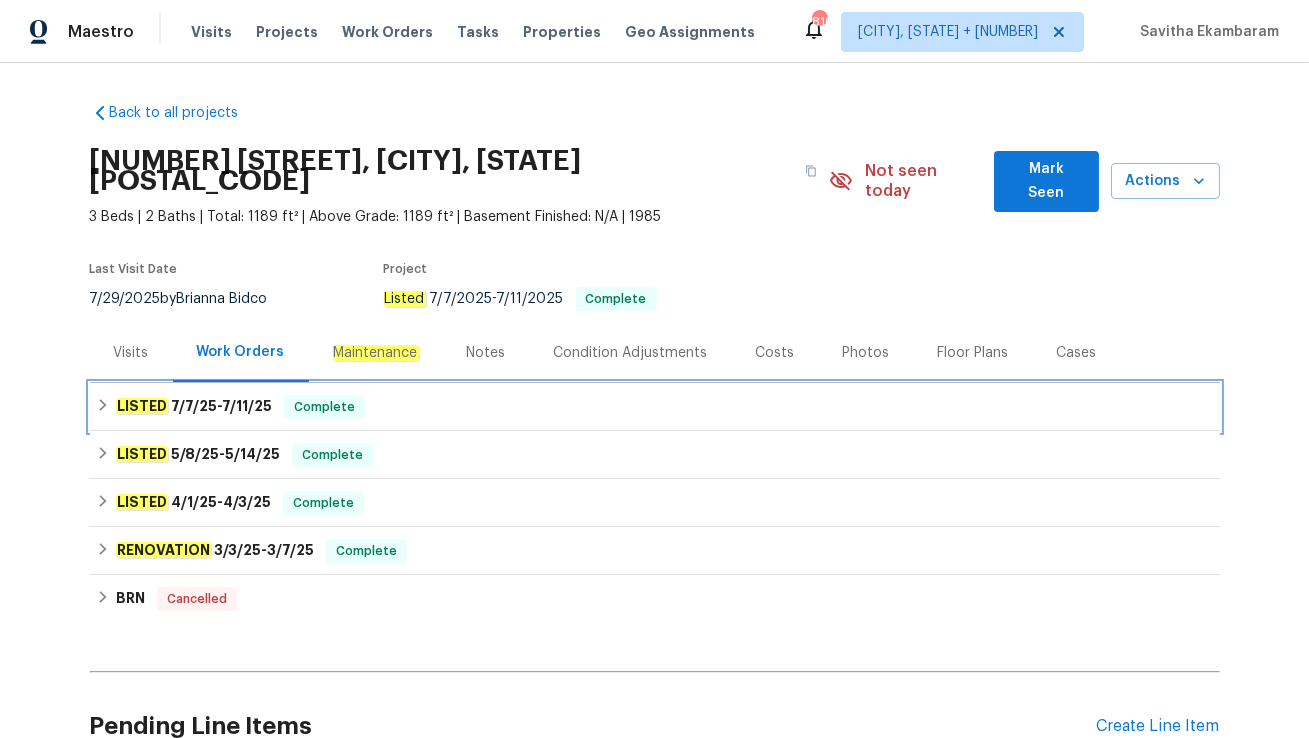 click on "Complete" at bounding box center [324, 407] 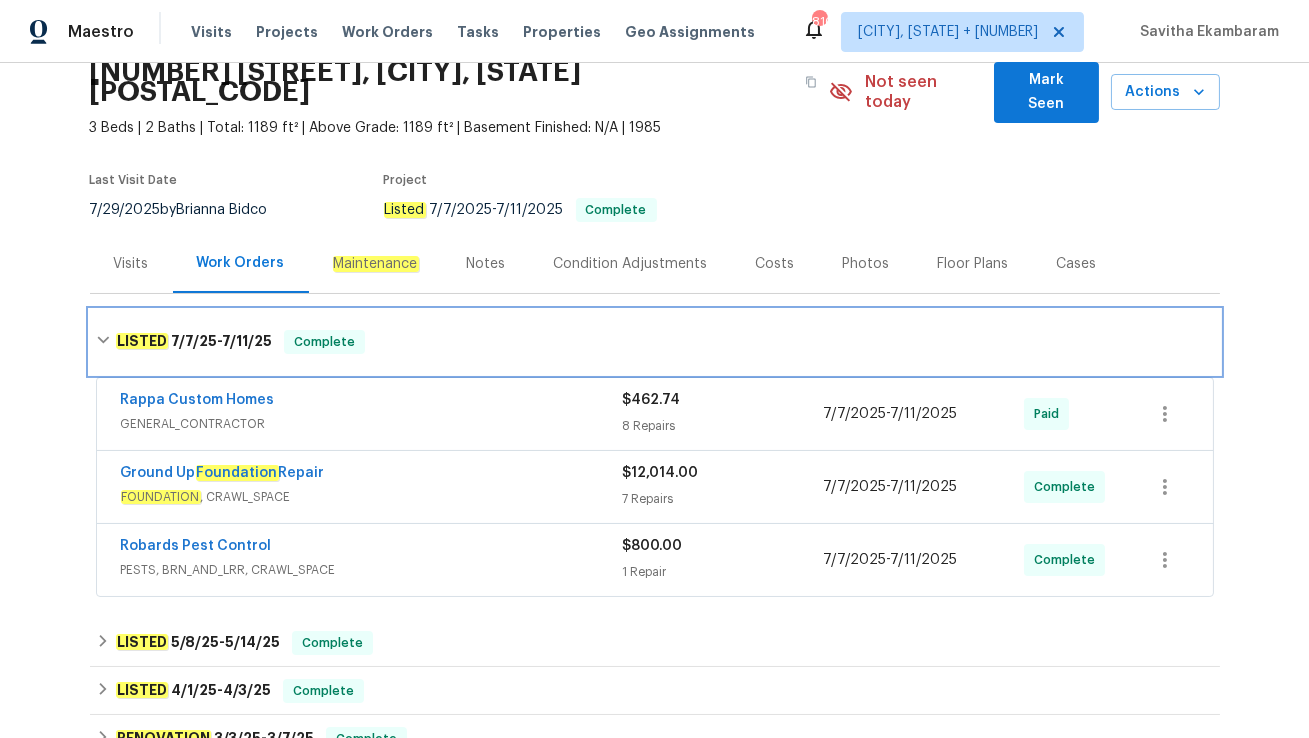 scroll, scrollTop: 0, scrollLeft: 0, axis: both 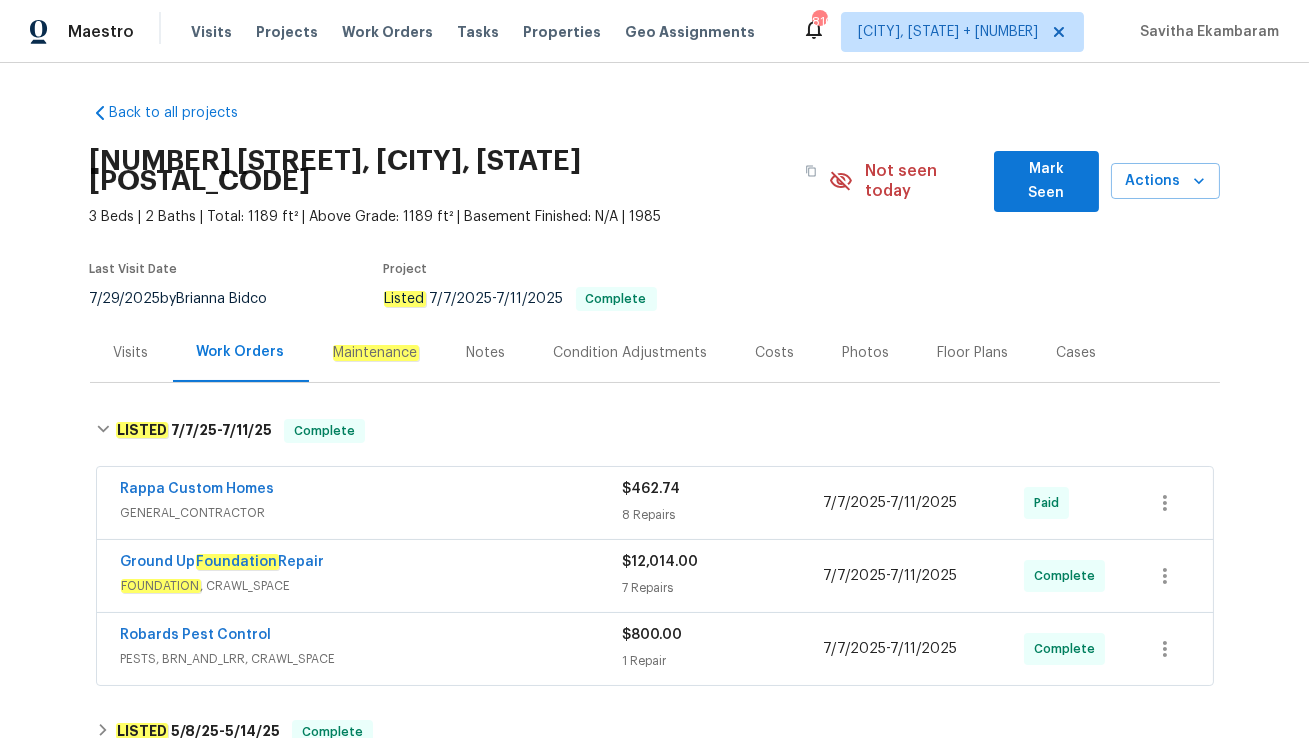 click on "Visits" at bounding box center [131, 353] 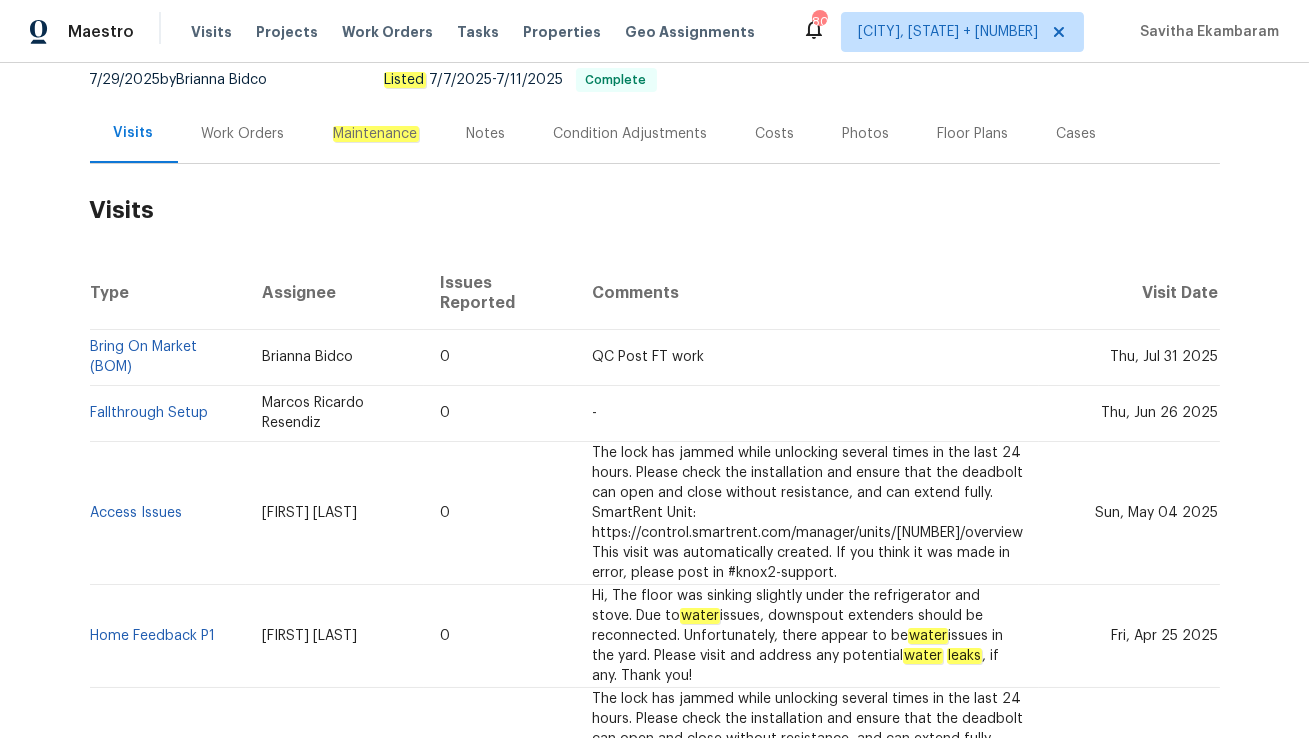 scroll, scrollTop: 129, scrollLeft: 0, axis: vertical 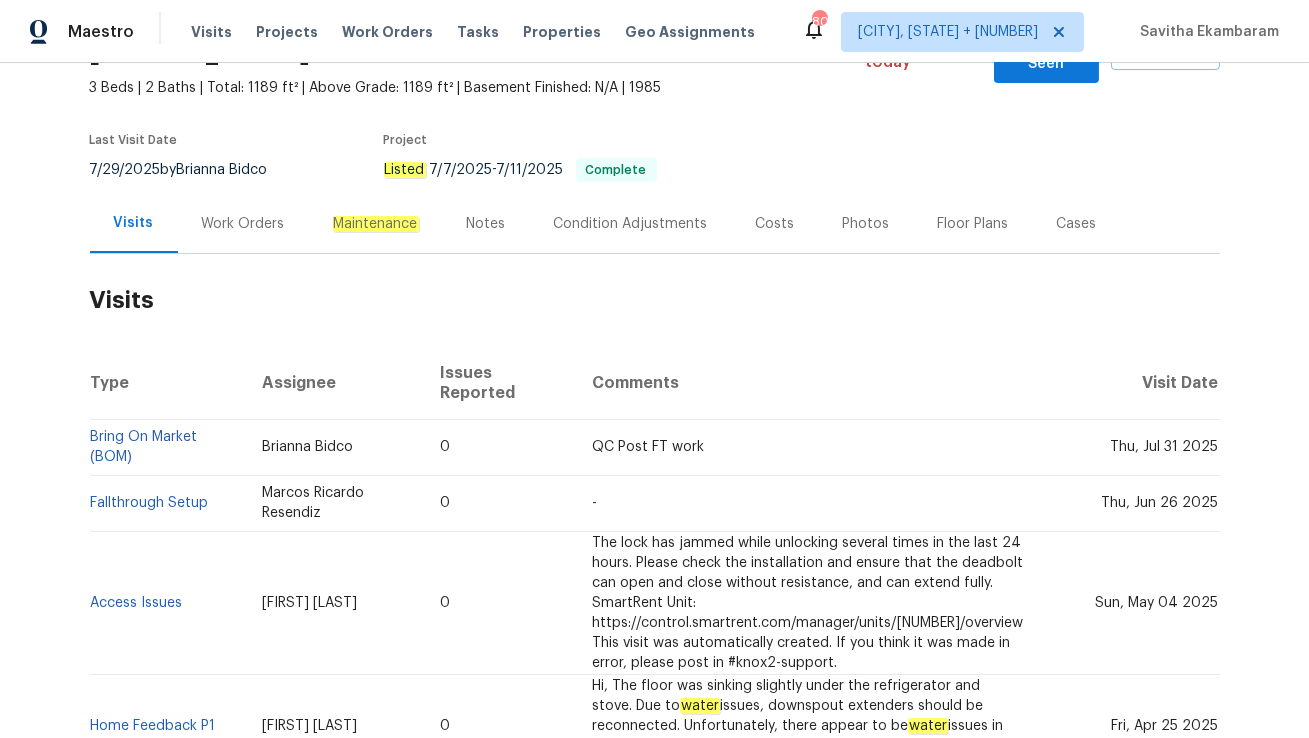 click on "Work Orders" at bounding box center [243, 224] 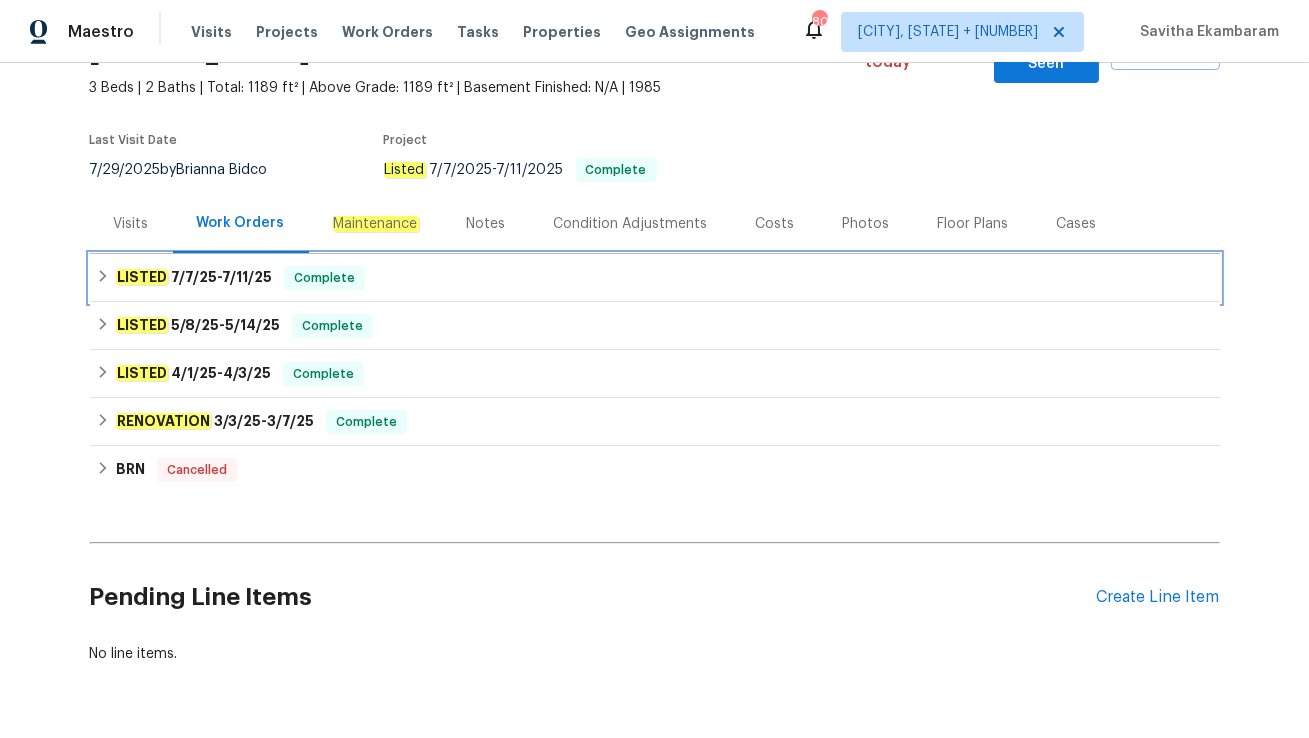 click on "LISTED   [DATE]  -  [DATE]" at bounding box center (194, 278) 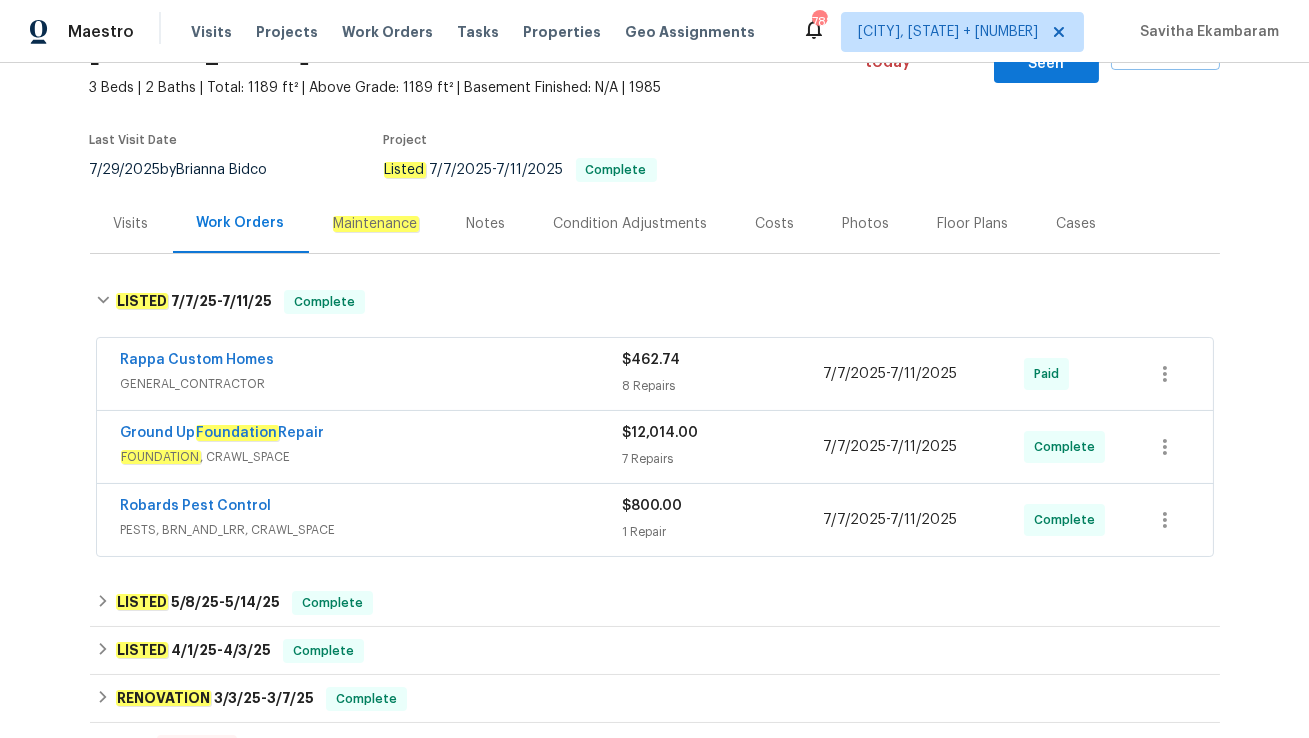 click on "Visits" at bounding box center [131, 223] 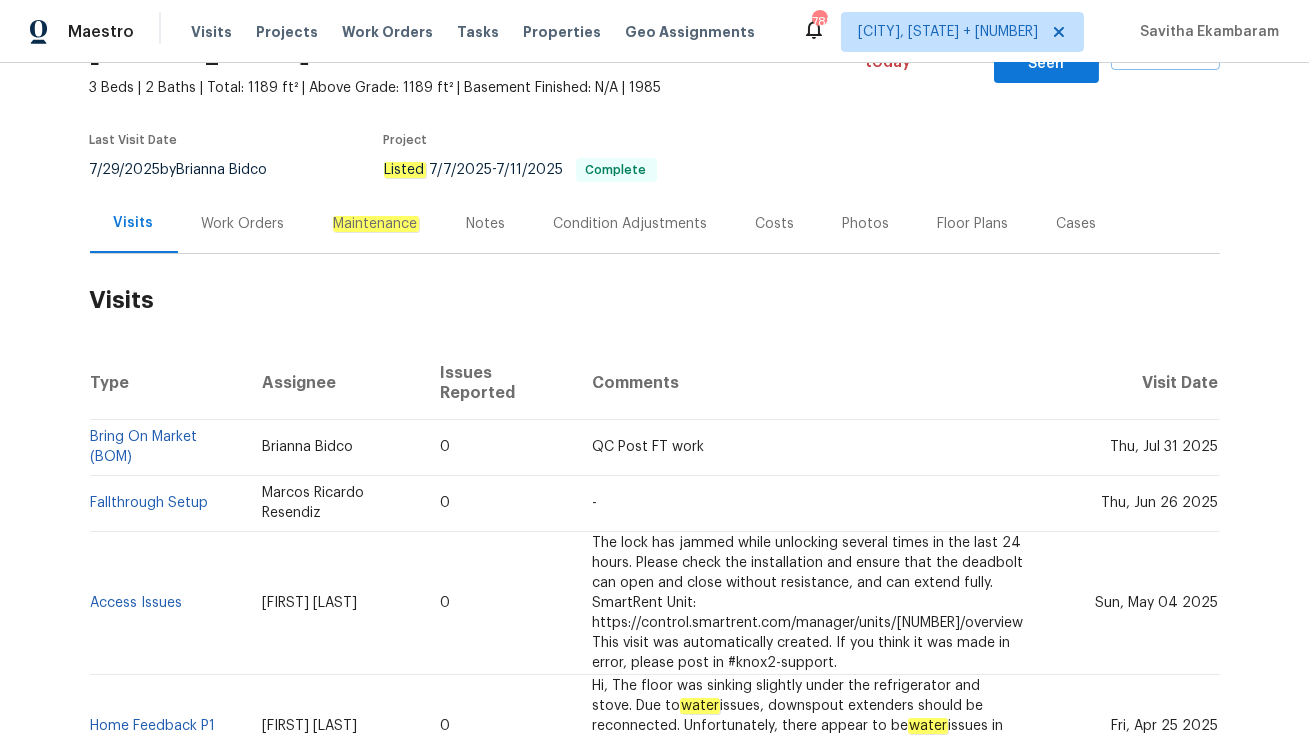 click on "Work Orders" at bounding box center [243, 224] 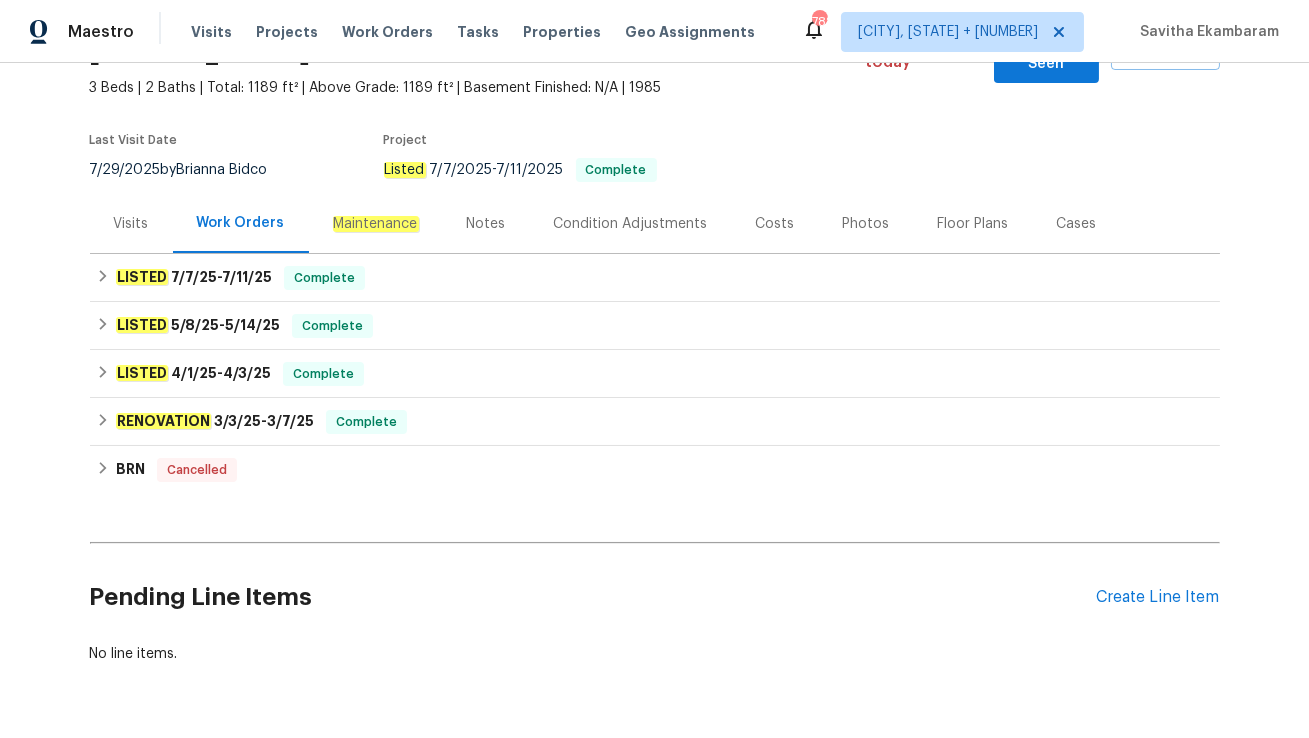 click on "Cases" at bounding box center [1077, 224] 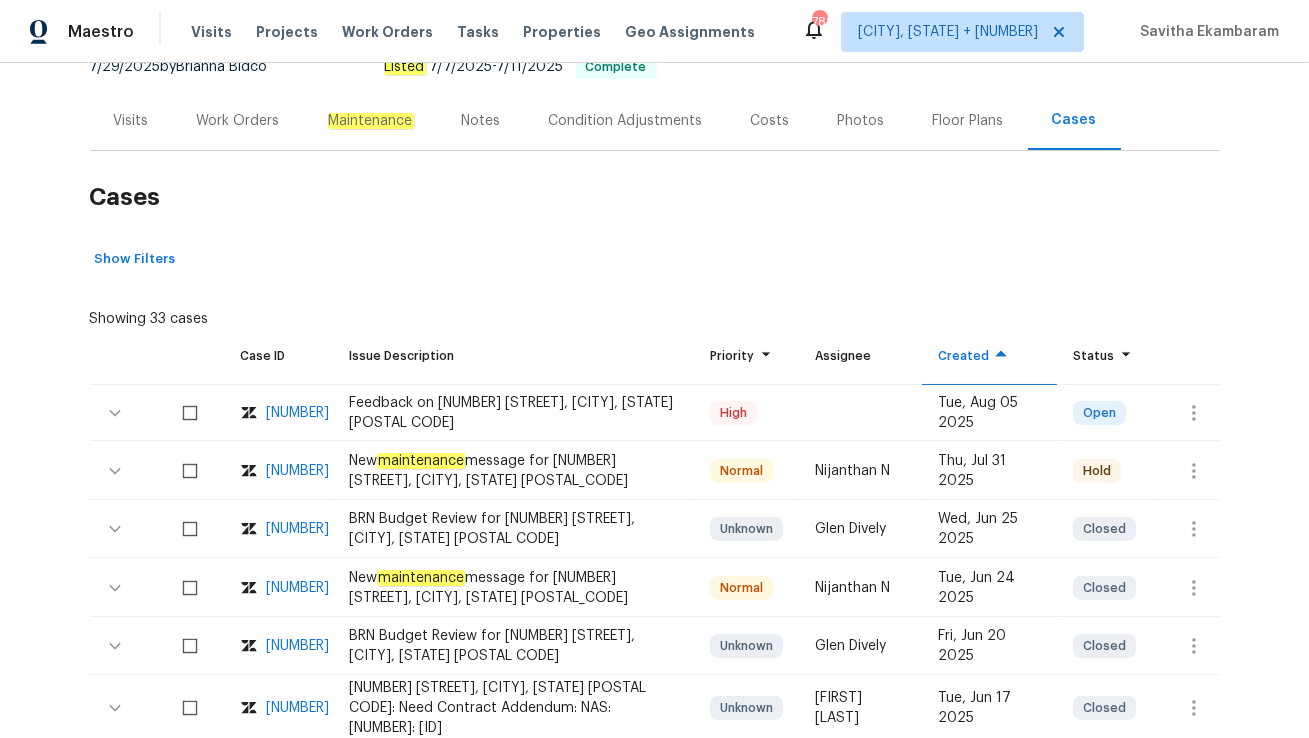 scroll, scrollTop: 277, scrollLeft: 0, axis: vertical 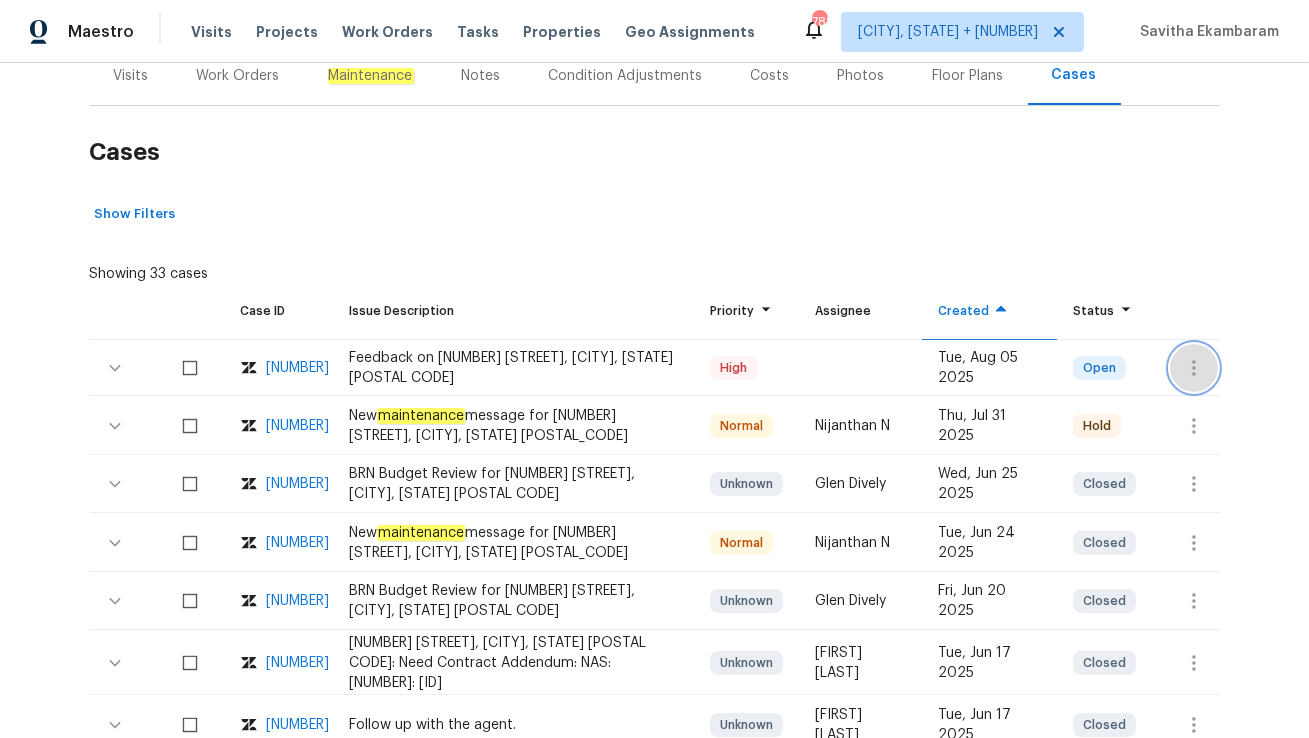 click 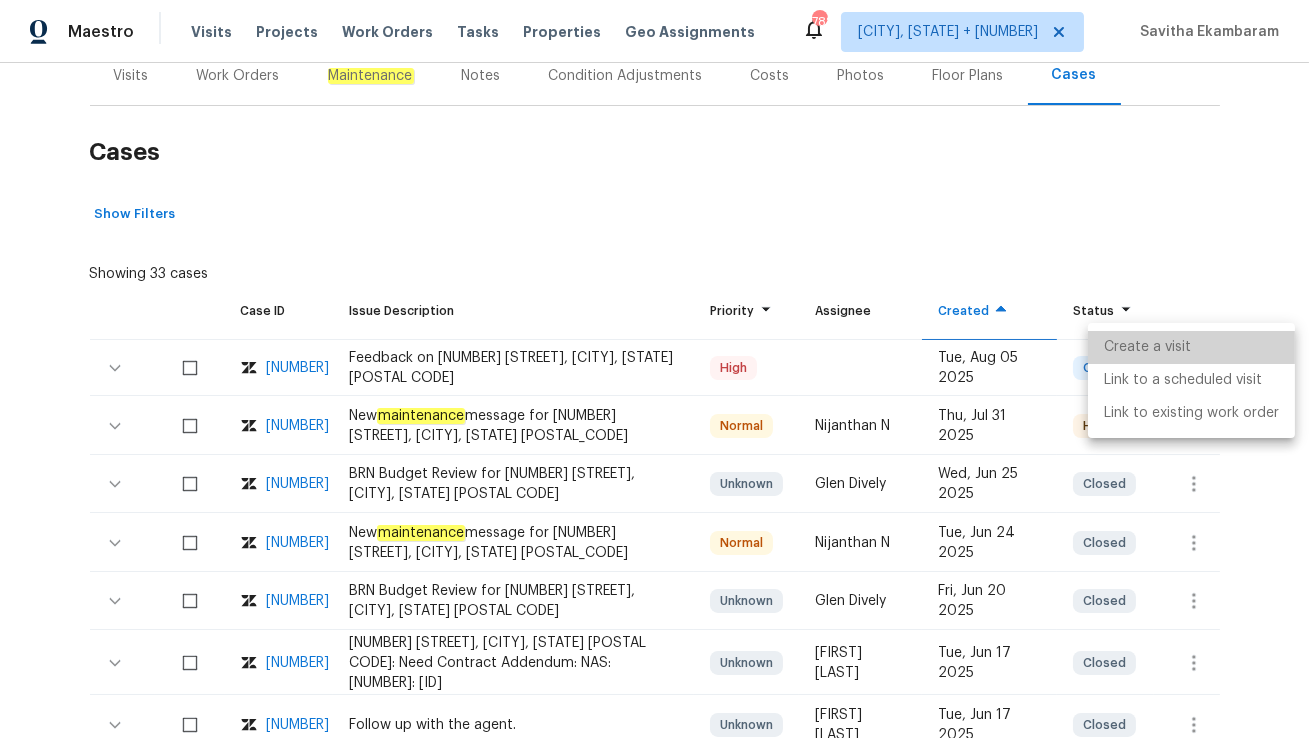 click on "Create a visit" at bounding box center [1191, 347] 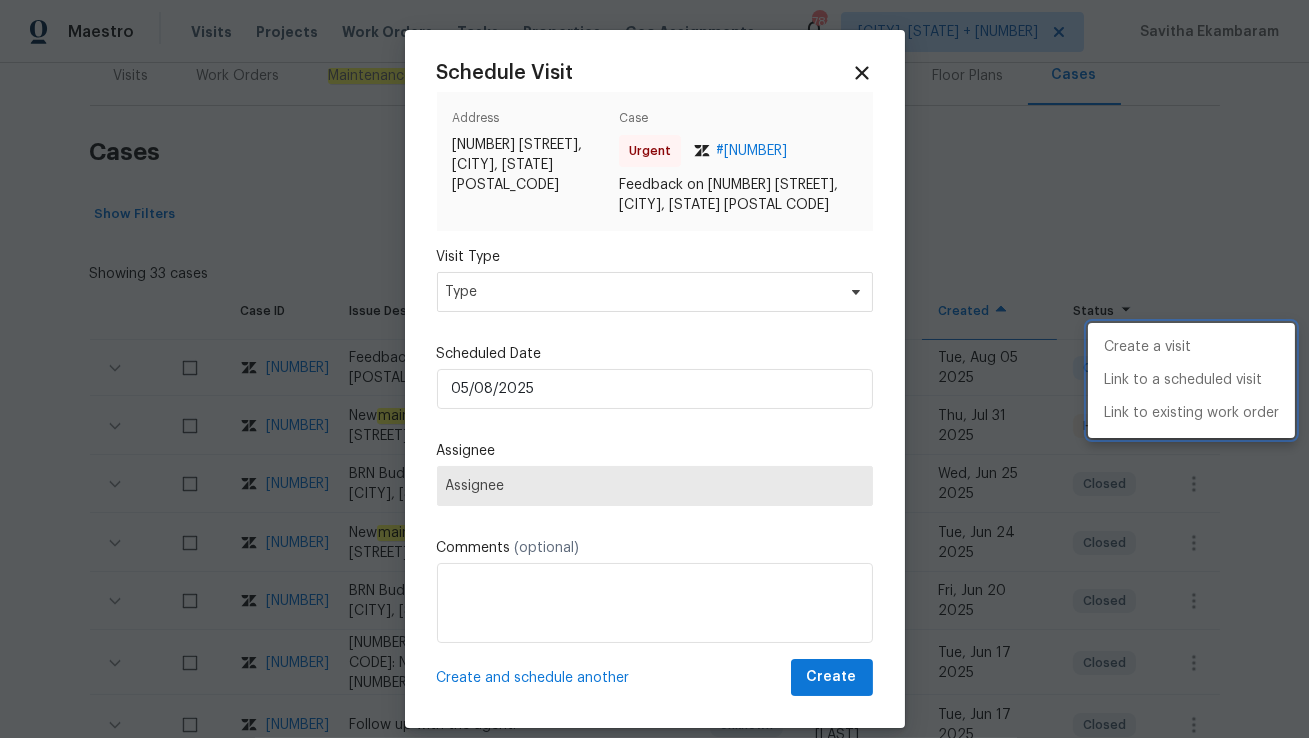 click at bounding box center (654, 369) 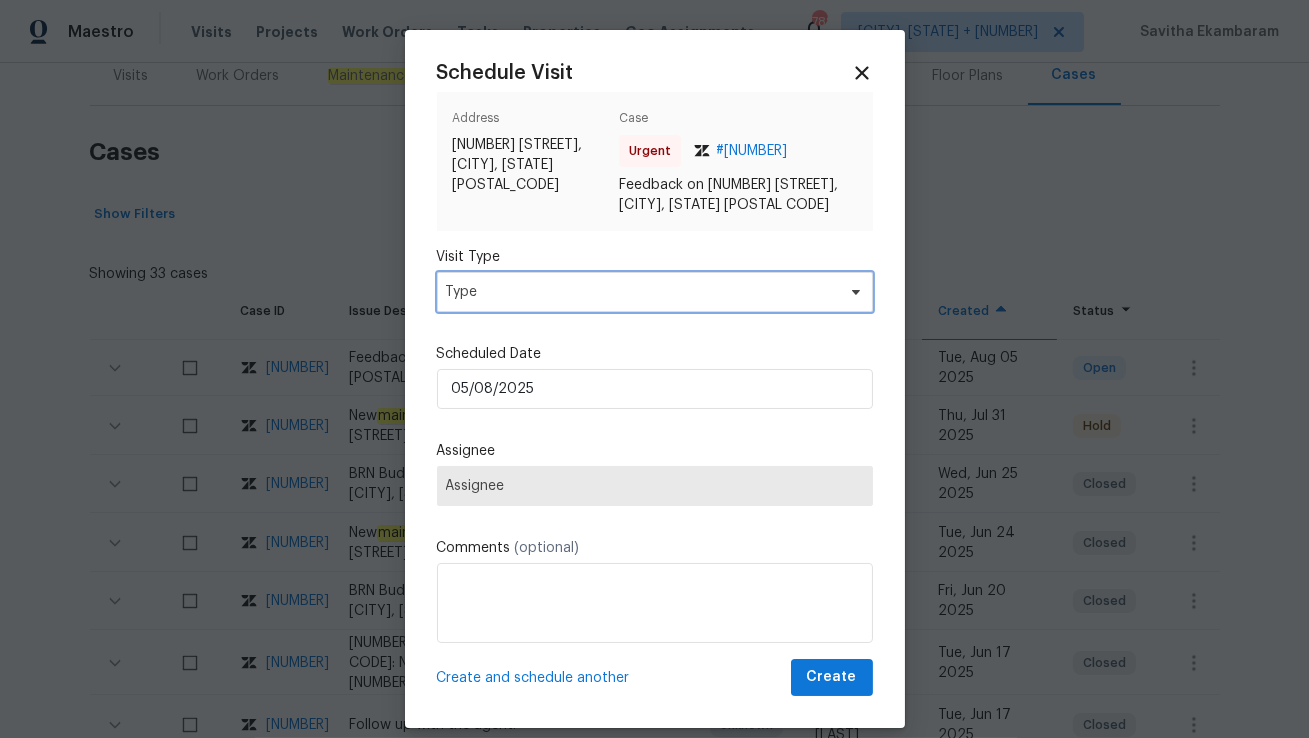 click on "Type" at bounding box center [640, 292] 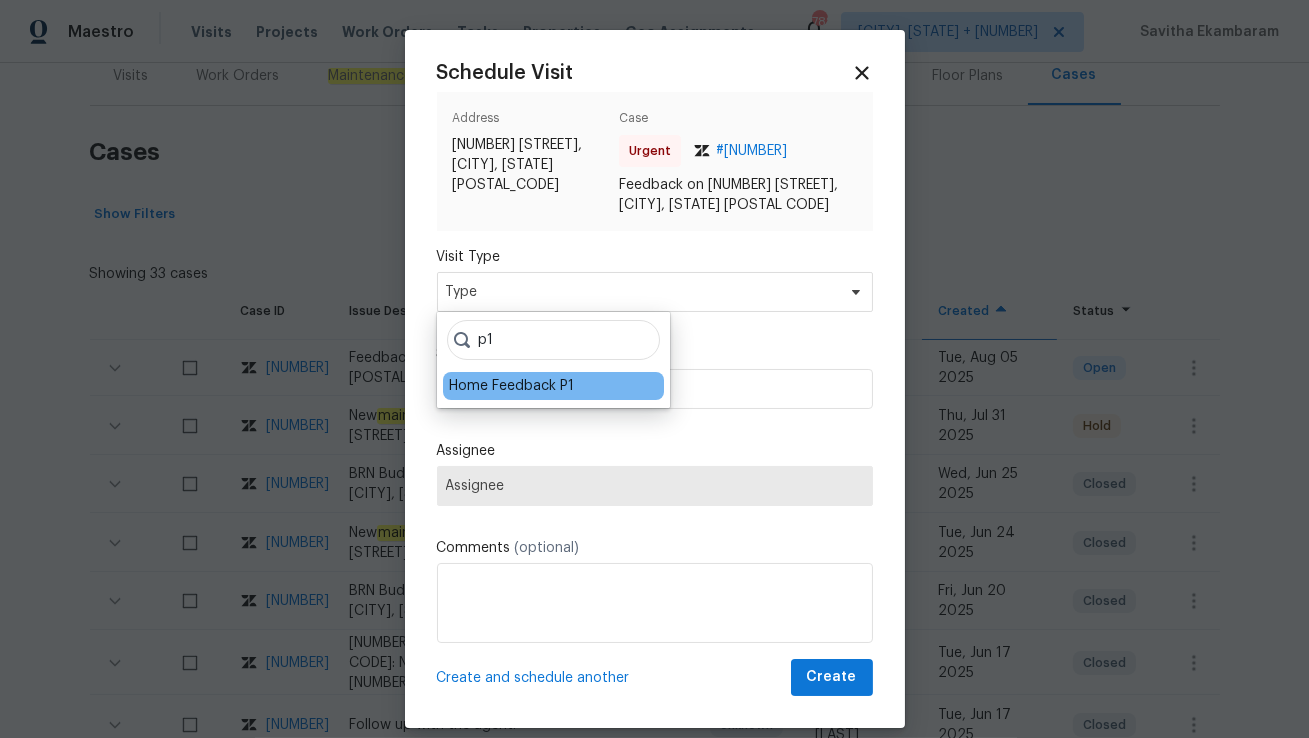 type on "p1" 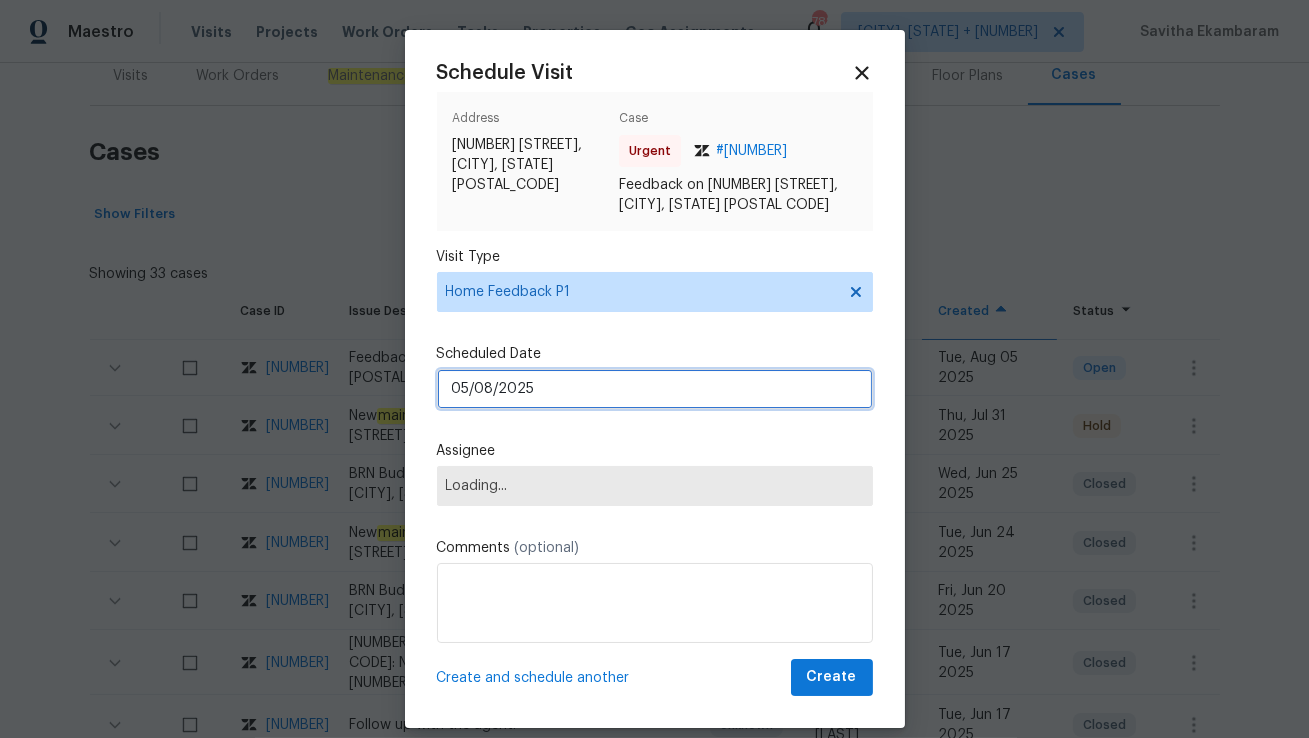 click on "05/08/2025" at bounding box center [655, 389] 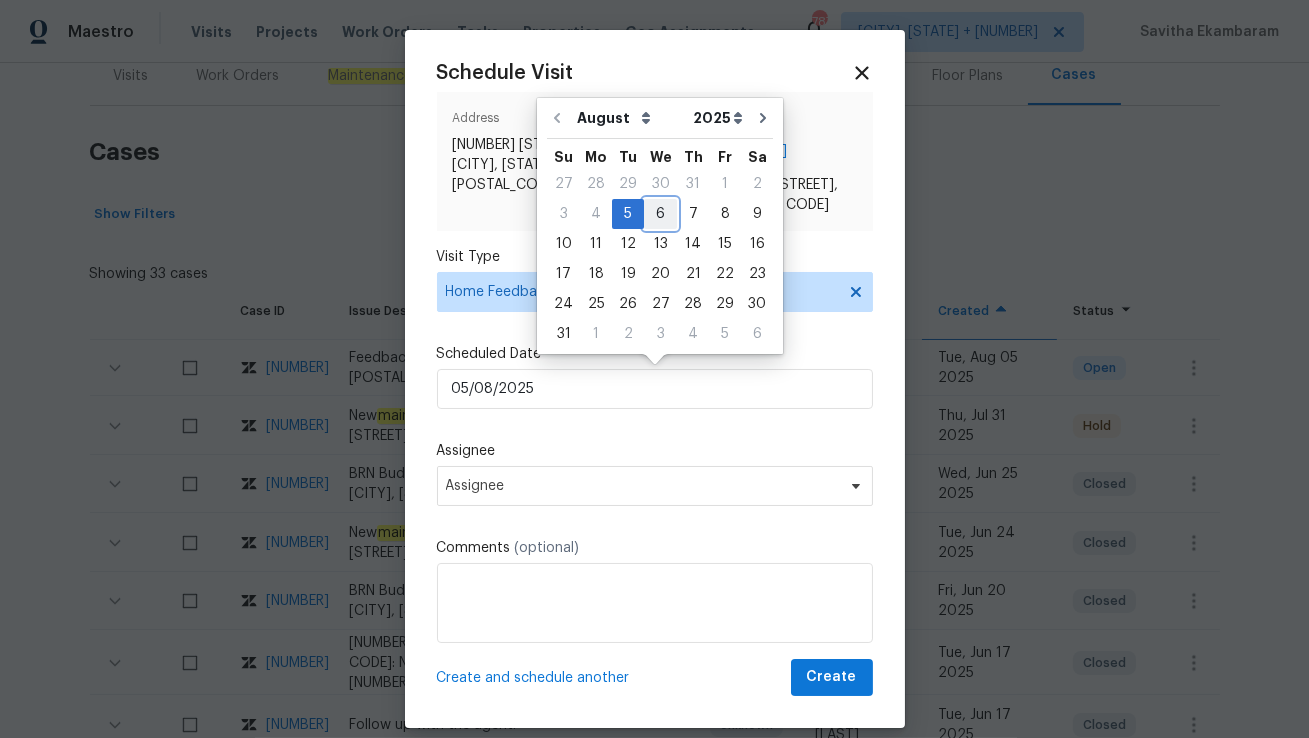 click on "6" at bounding box center (660, 214) 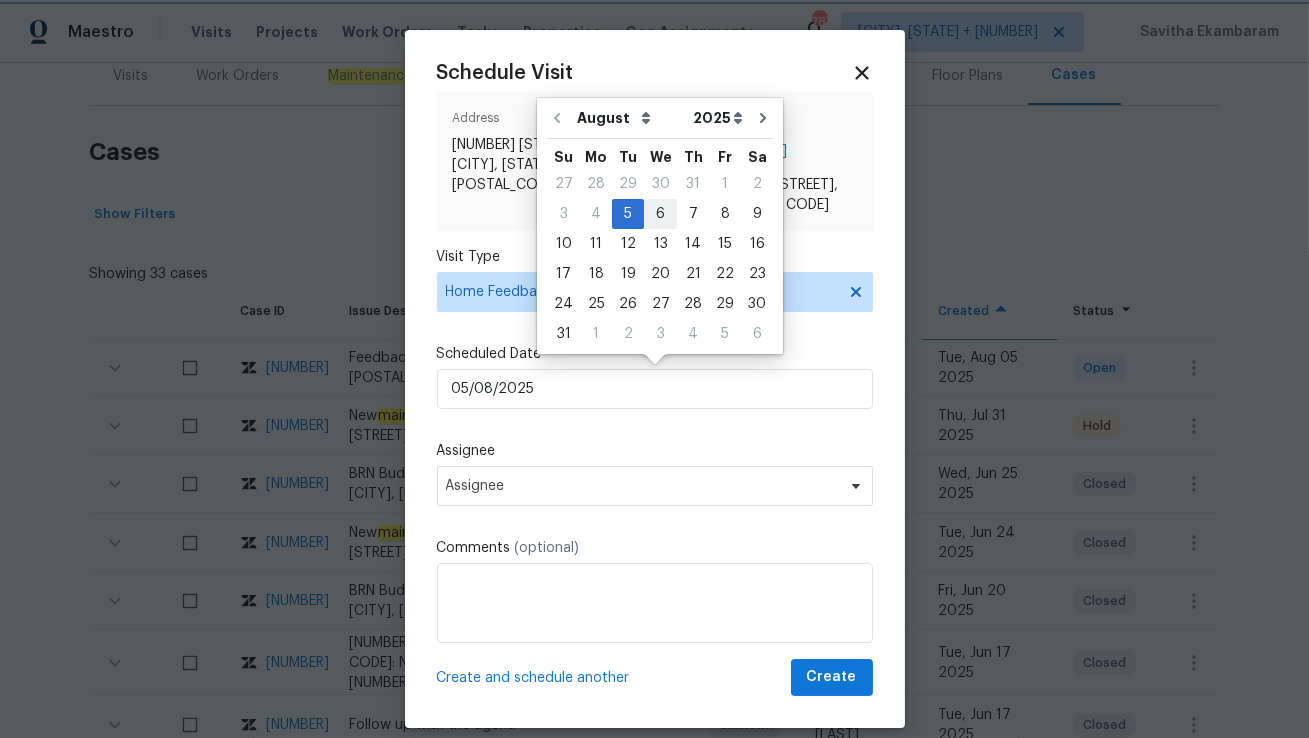 type on "06/08/2025" 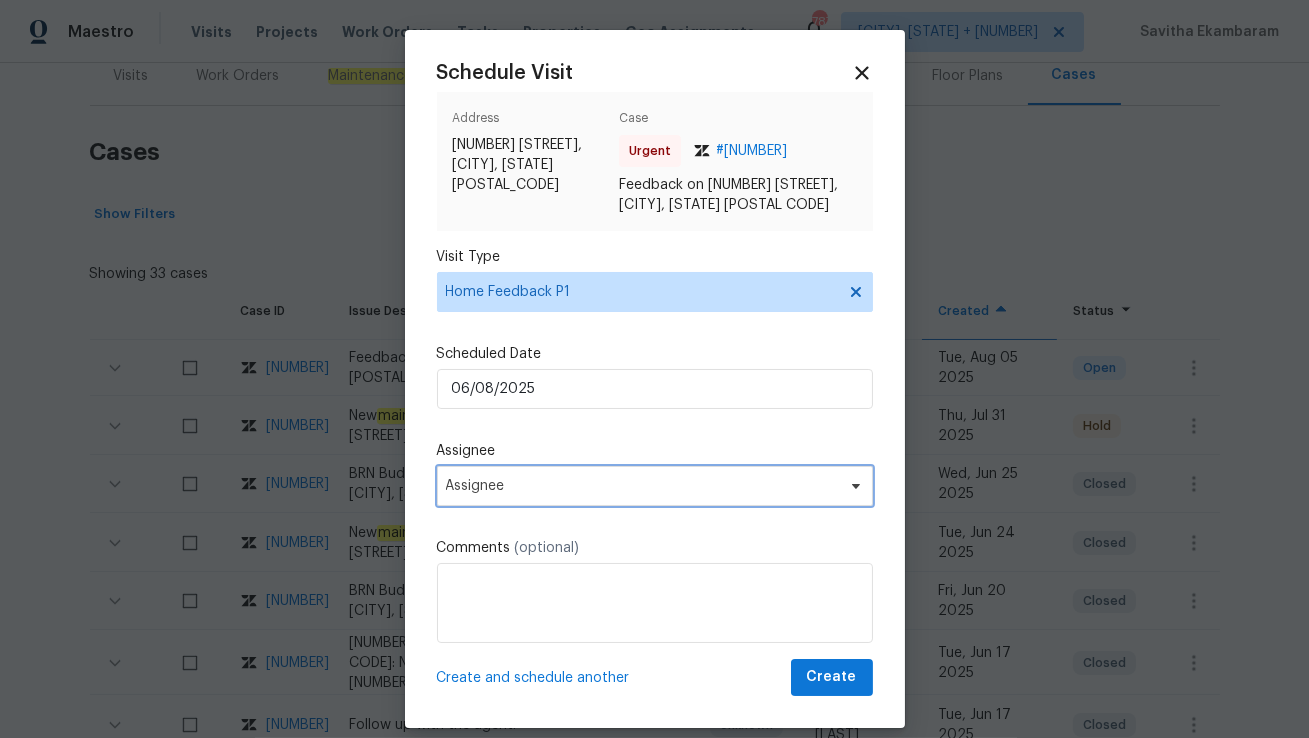 click on "Assignee" at bounding box center [642, 486] 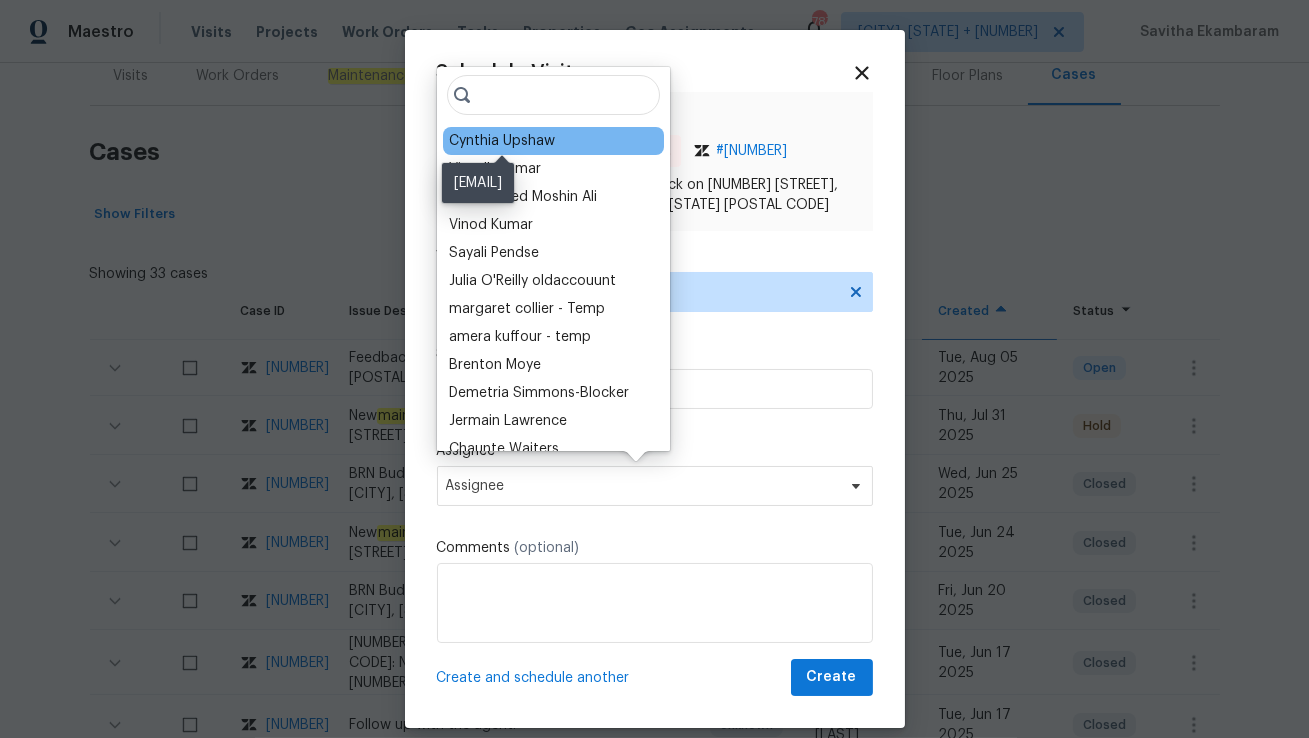 click on "Cynthia Upshaw" at bounding box center (502, 141) 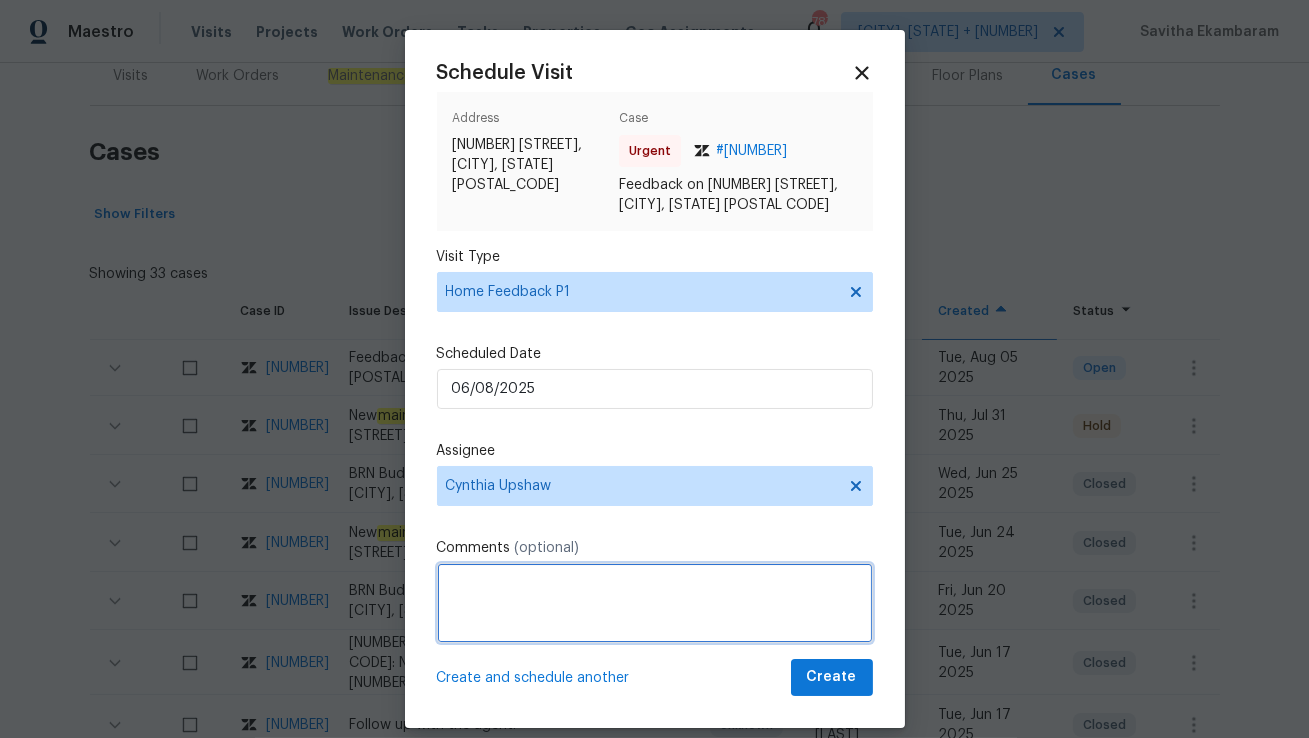 click at bounding box center (655, 603) 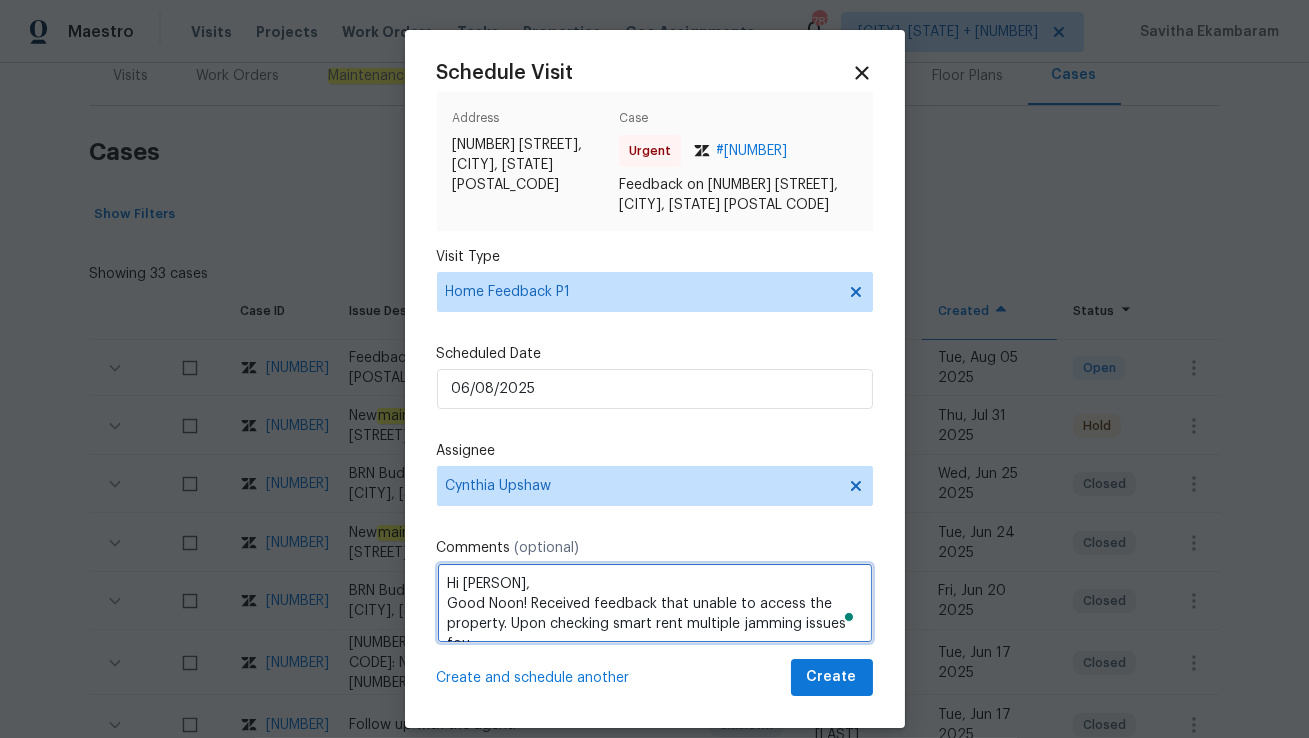 scroll, scrollTop: 9, scrollLeft: 0, axis: vertical 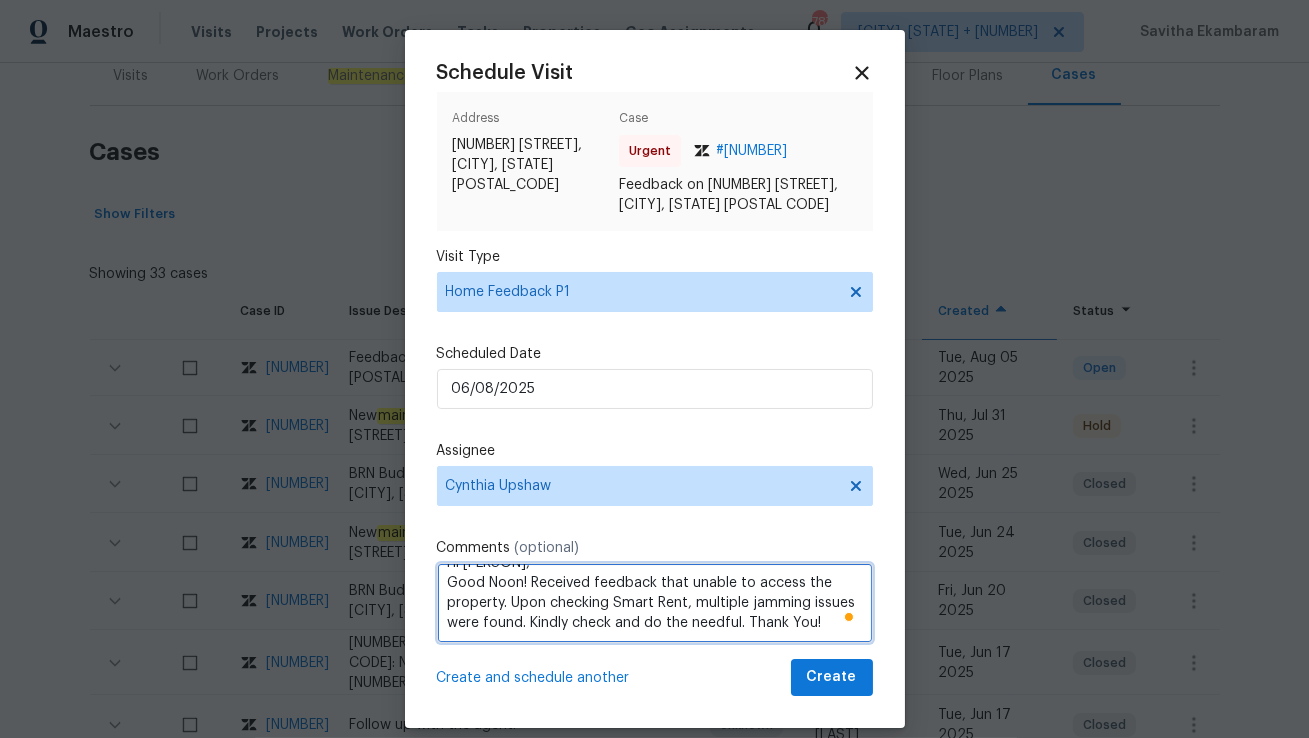 type on "Hi [PERSON],
Good Noon! Received feedback that unable to access the property. Upon checking Smart Rent, multiple jamming issues were found. Kindly check and do the needful. Thank You!" 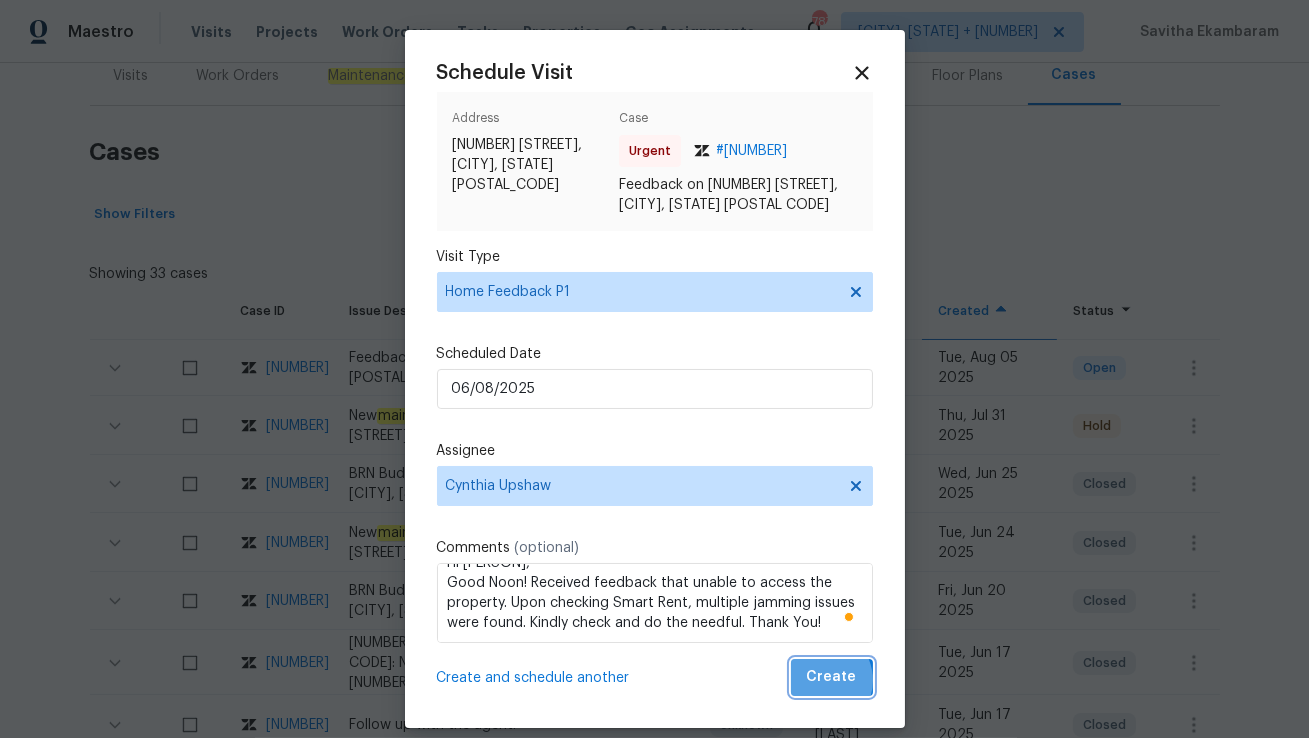 click on "Create" at bounding box center [832, 677] 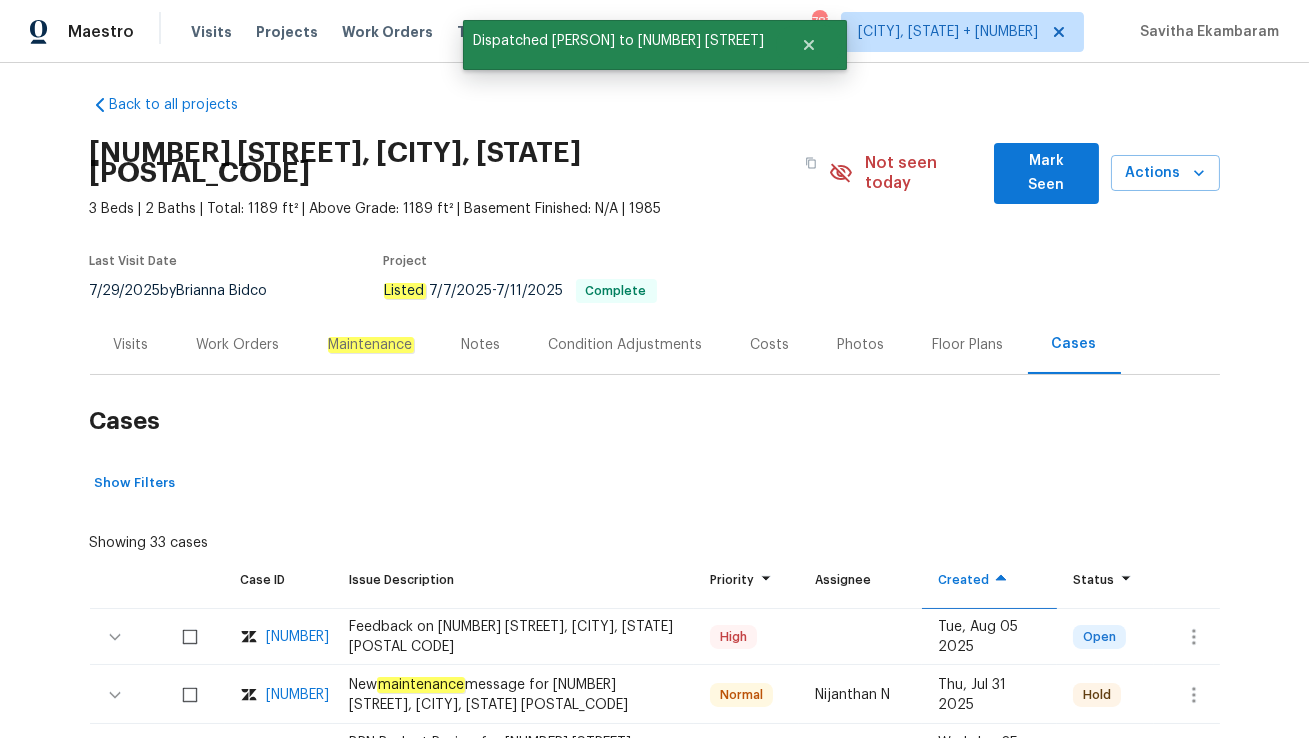 scroll, scrollTop: 0, scrollLeft: 0, axis: both 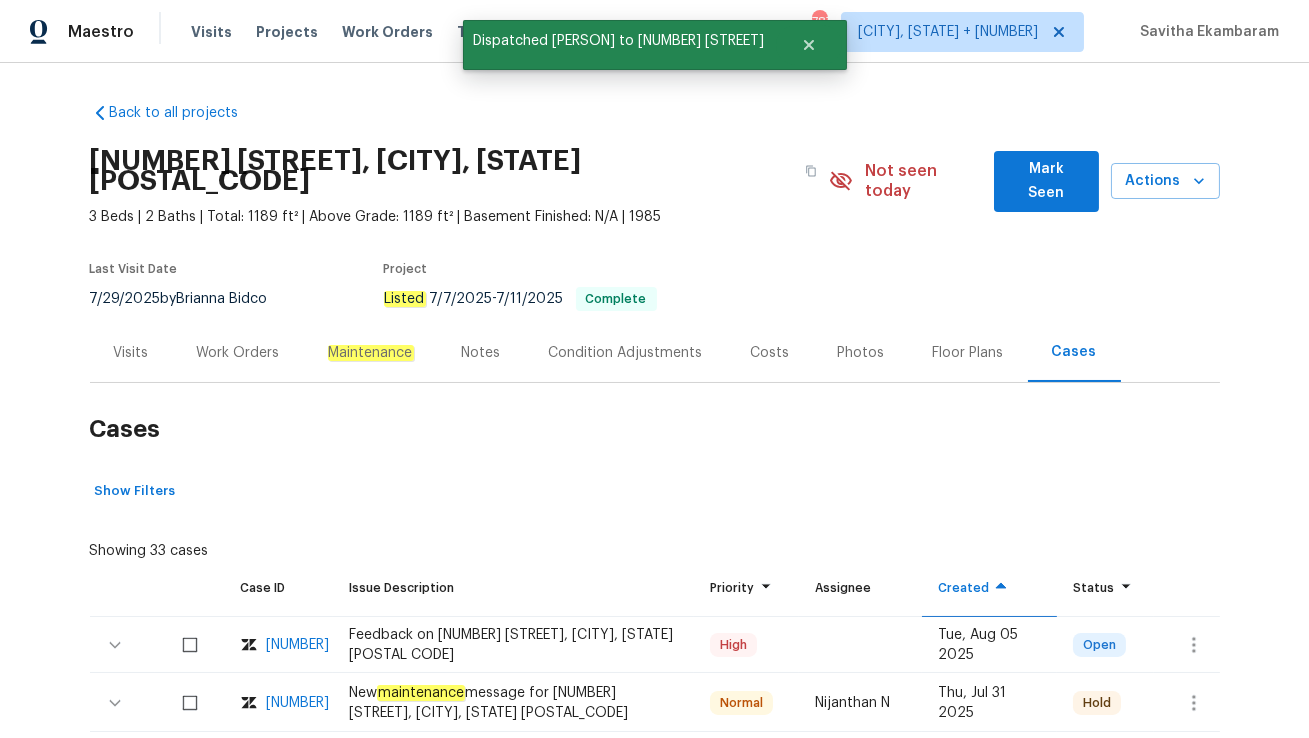 click on "Visits" at bounding box center (131, 352) 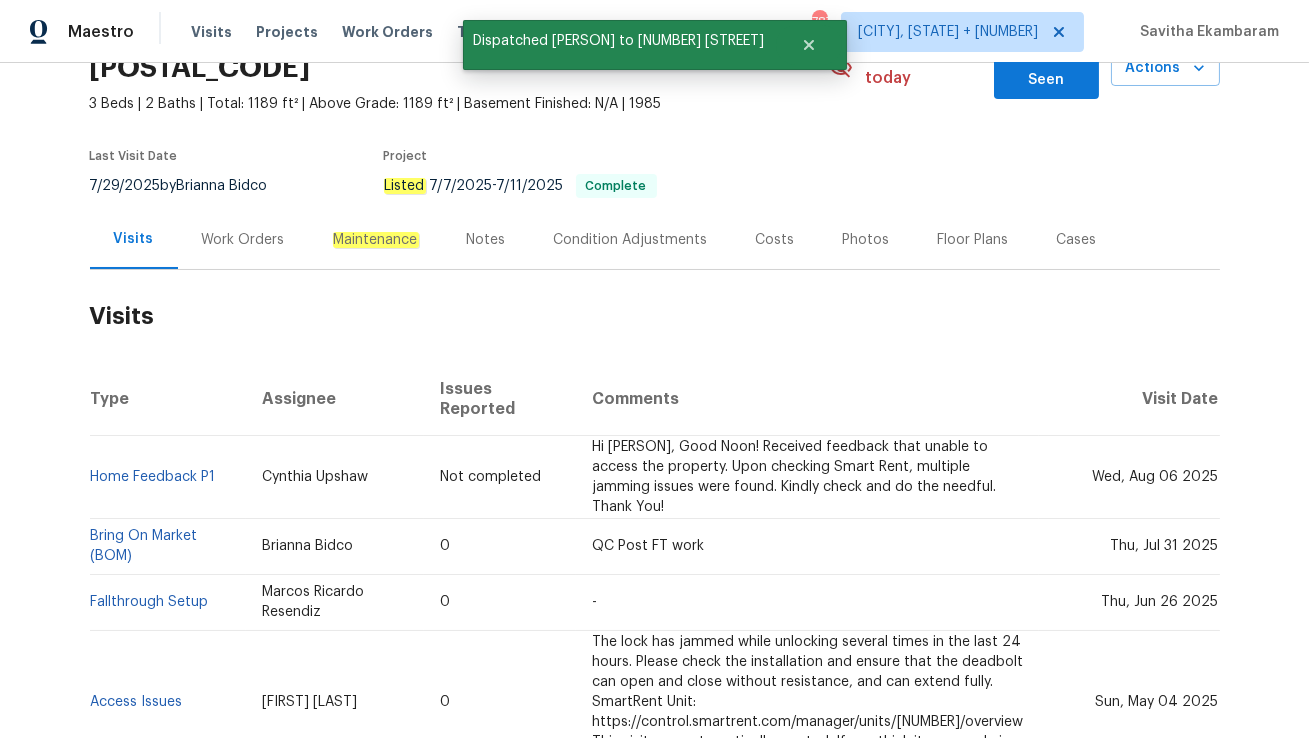 scroll, scrollTop: 116, scrollLeft: 0, axis: vertical 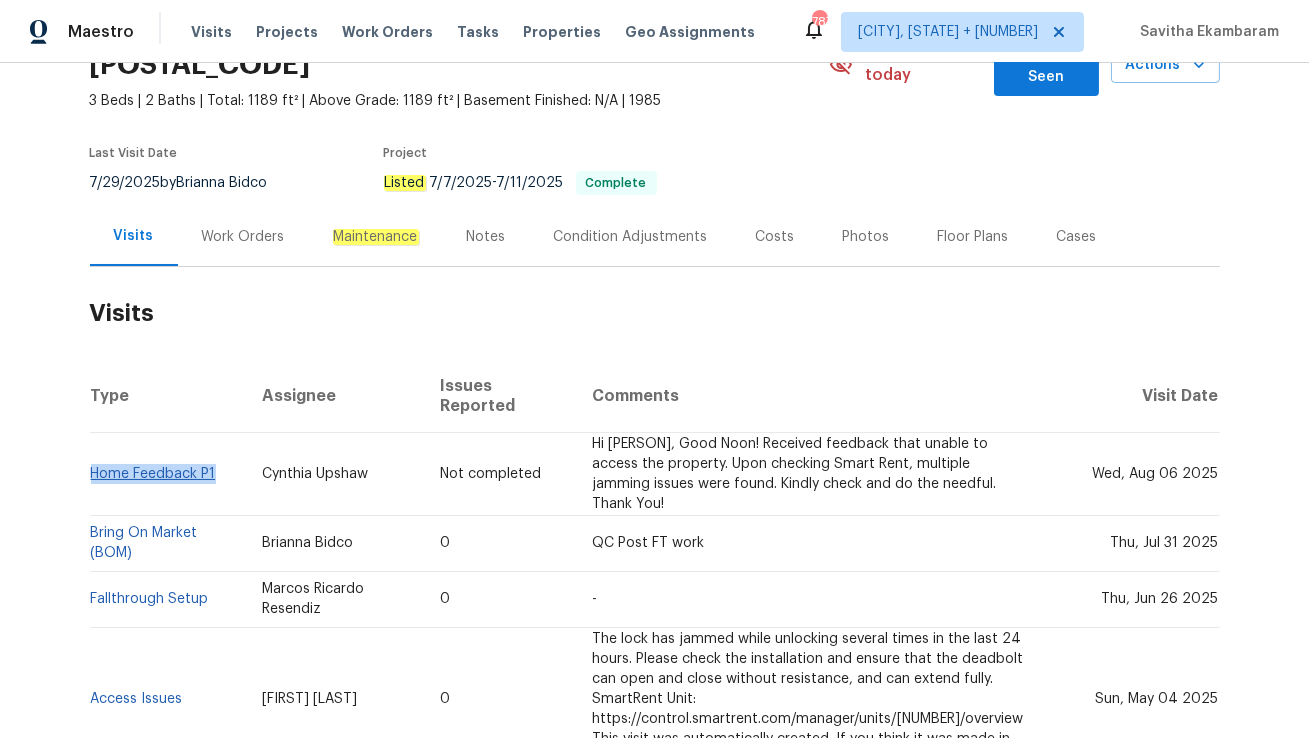 drag, startPoint x: 224, startPoint y: 434, endPoint x: 94, endPoint y: 437, distance: 130.0346 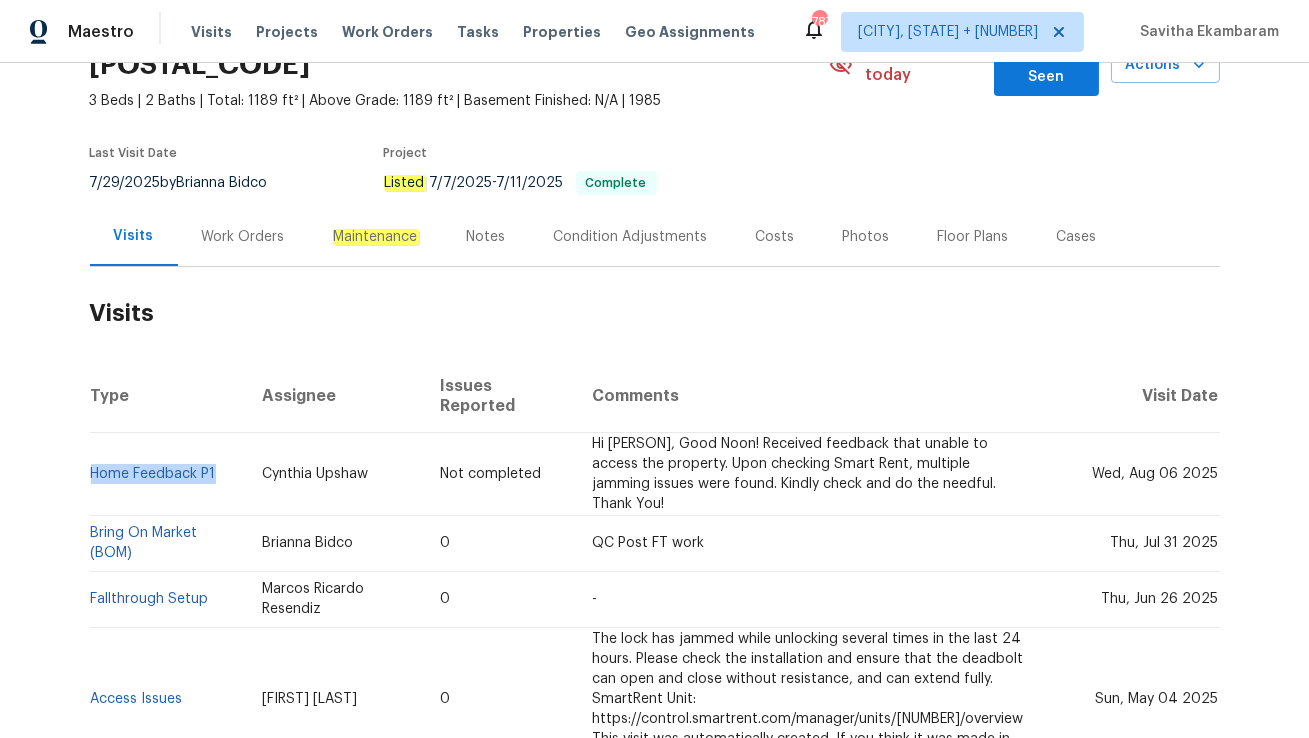 copy on "Home Feedback P1" 